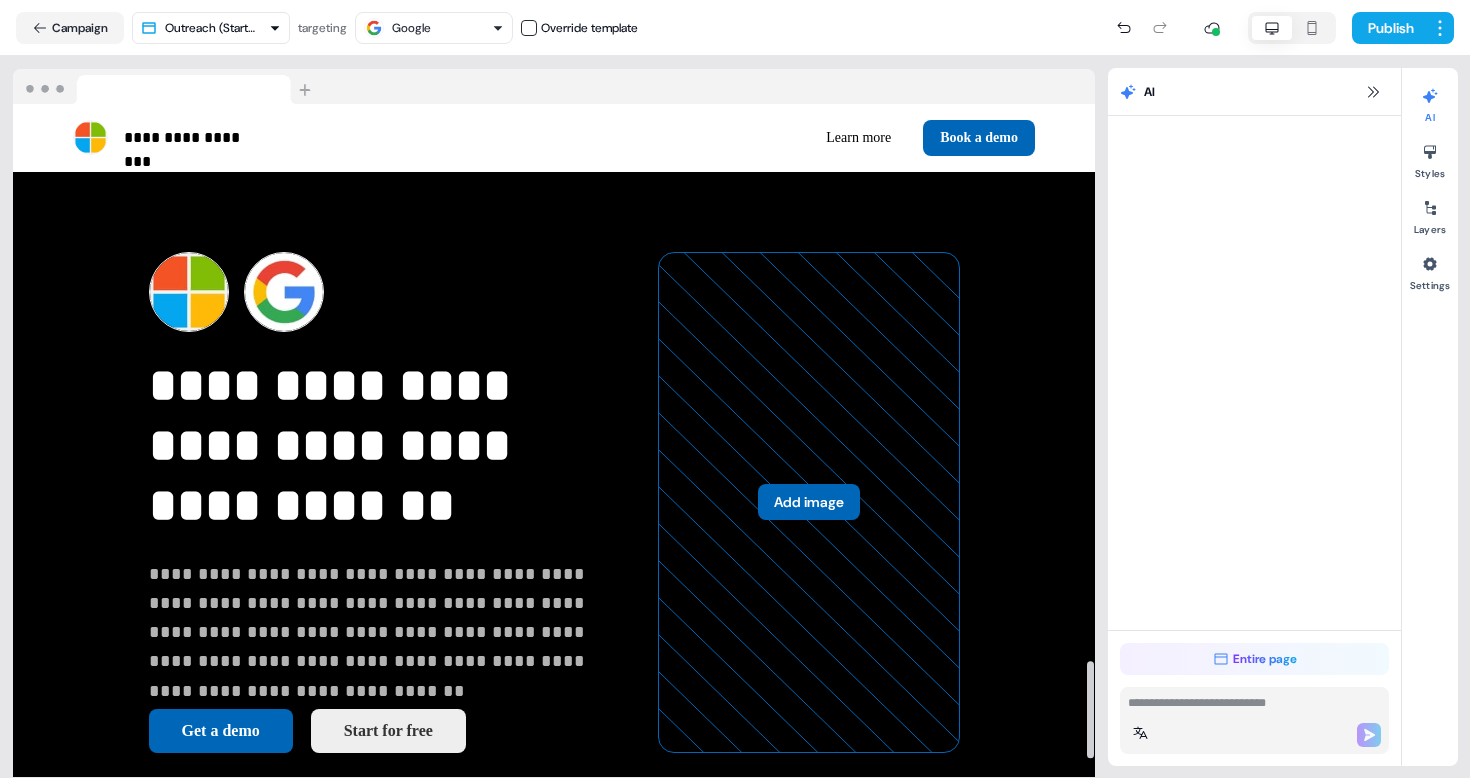 scroll, scrollTop: 0, scrollLeft: 0, axis: both 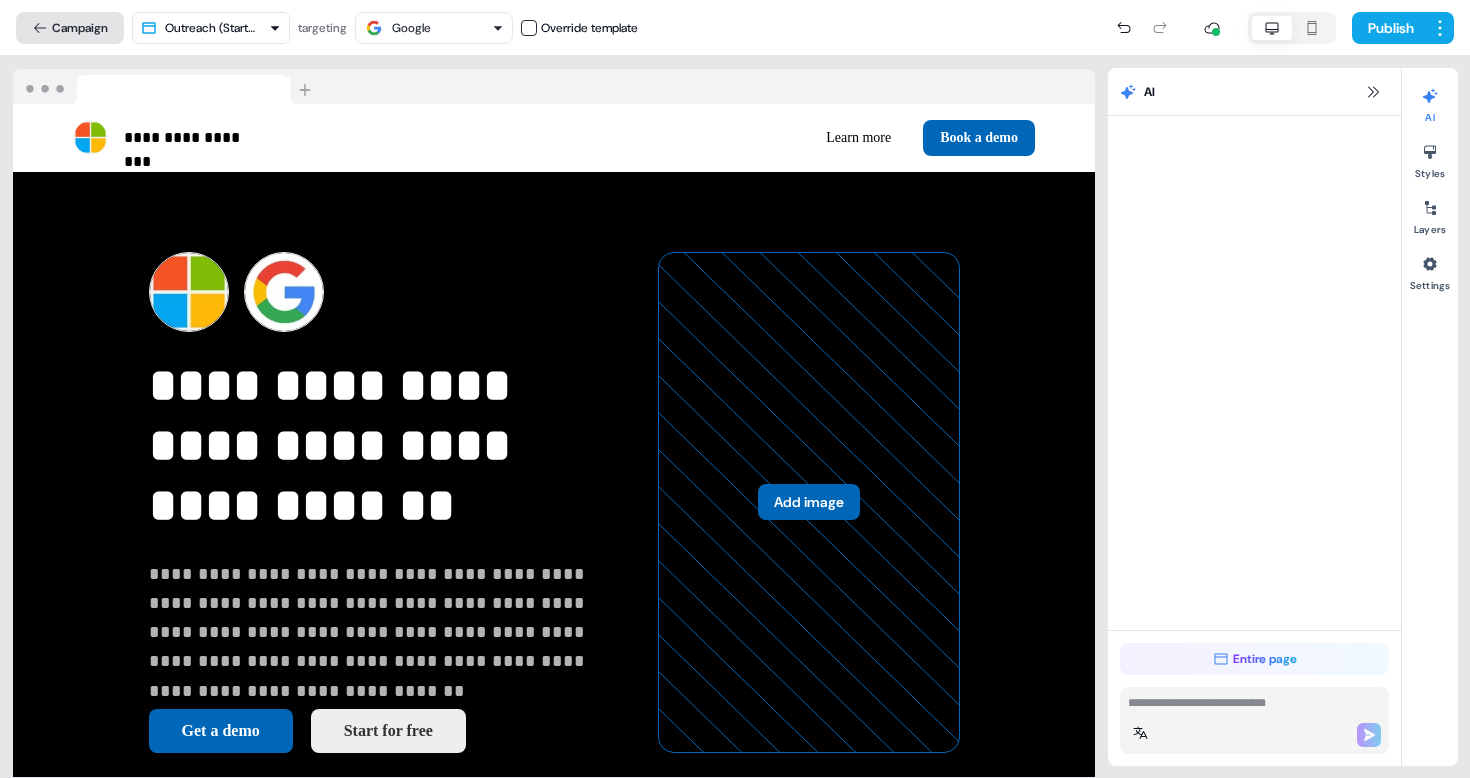 click on "Campaign" at bounding box center [70, 28] 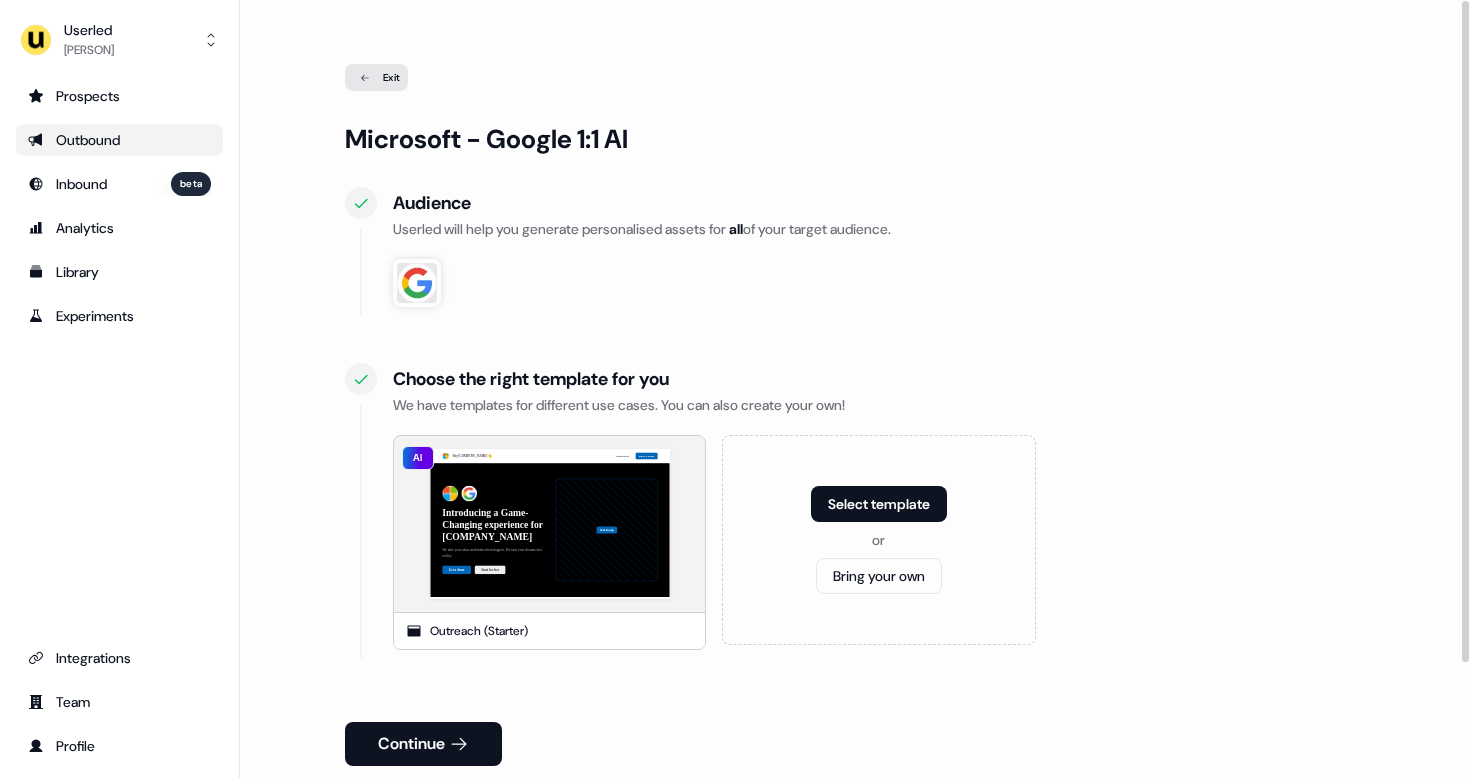 click on "Exit" at bounding box center [376, 77] 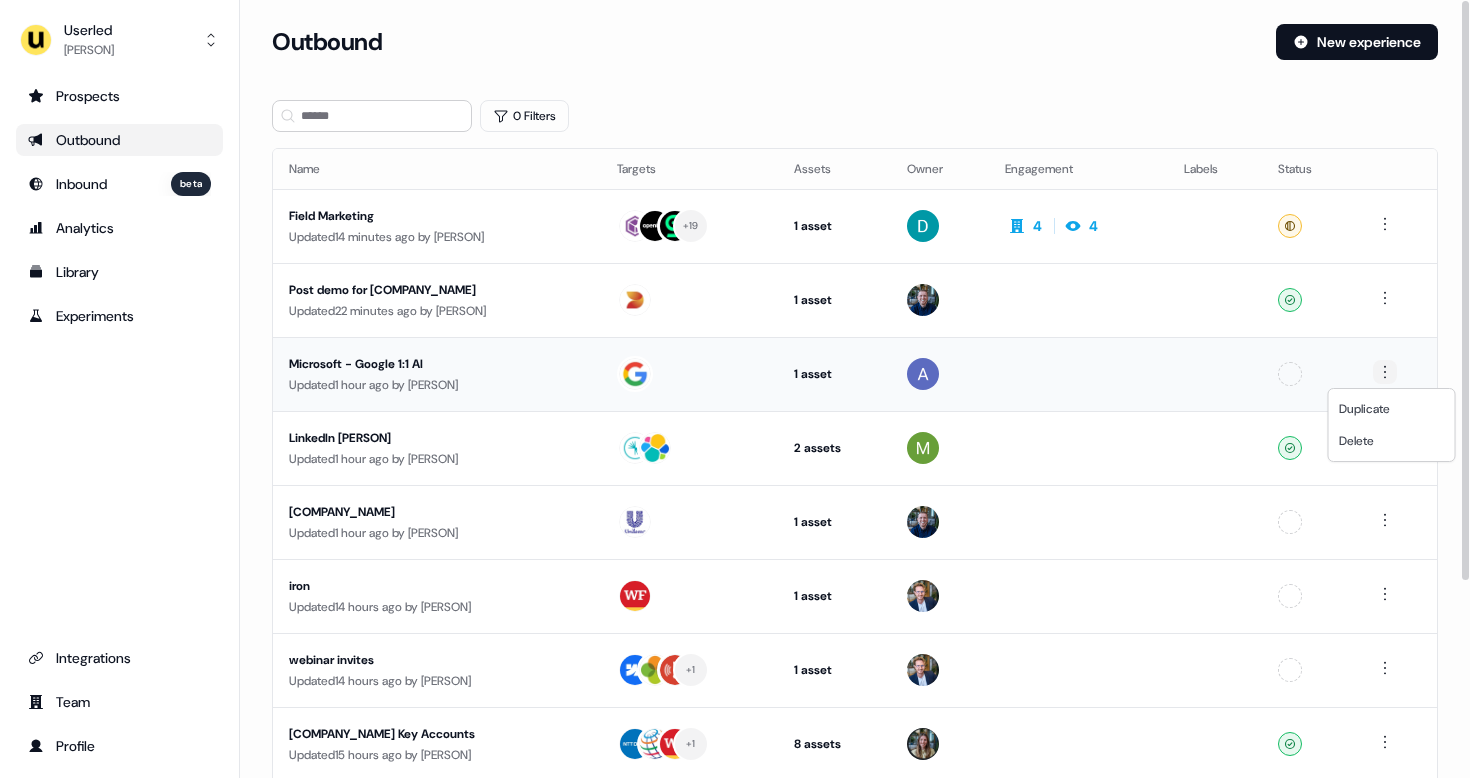 click on "New experience 0   Filters Name Targets Assets Owner Engagement Labels Status Field Marketing Updated  14 minutes ago   by   [PERSON] + 19 1   asset Outreach (Starter) 4 4 Ready Post demo for [COMPANY_NAME] Updated  22 minutes ago   by   [PERSON] 1   asset Post-demo follow-up Ready Microsoft - Google 1:1 AI Updated  1 hour ago   by   [PERSON] 1   asset Outreach (Starter) Unconfigured LinkedIn [PERSON] Updated  1 hour ago   by   [PERSON] 2   assets LinkedIn Square, Outreach (Starter) Ready [COMPANY_NAME]  Updated  1 hour ago   by   [PERSON] 1   asset Outreach (Starter) Unconfigured iron Updated  14 hours ago   by   [PERSON] 1   asset Outreach (Starter) Unconfigured webinar invites  Updated  14 hours ago   by   [PERSON] + 1 1   asset Webinar Unconfigured Updated    by   +" at bounding box center [735, 389] 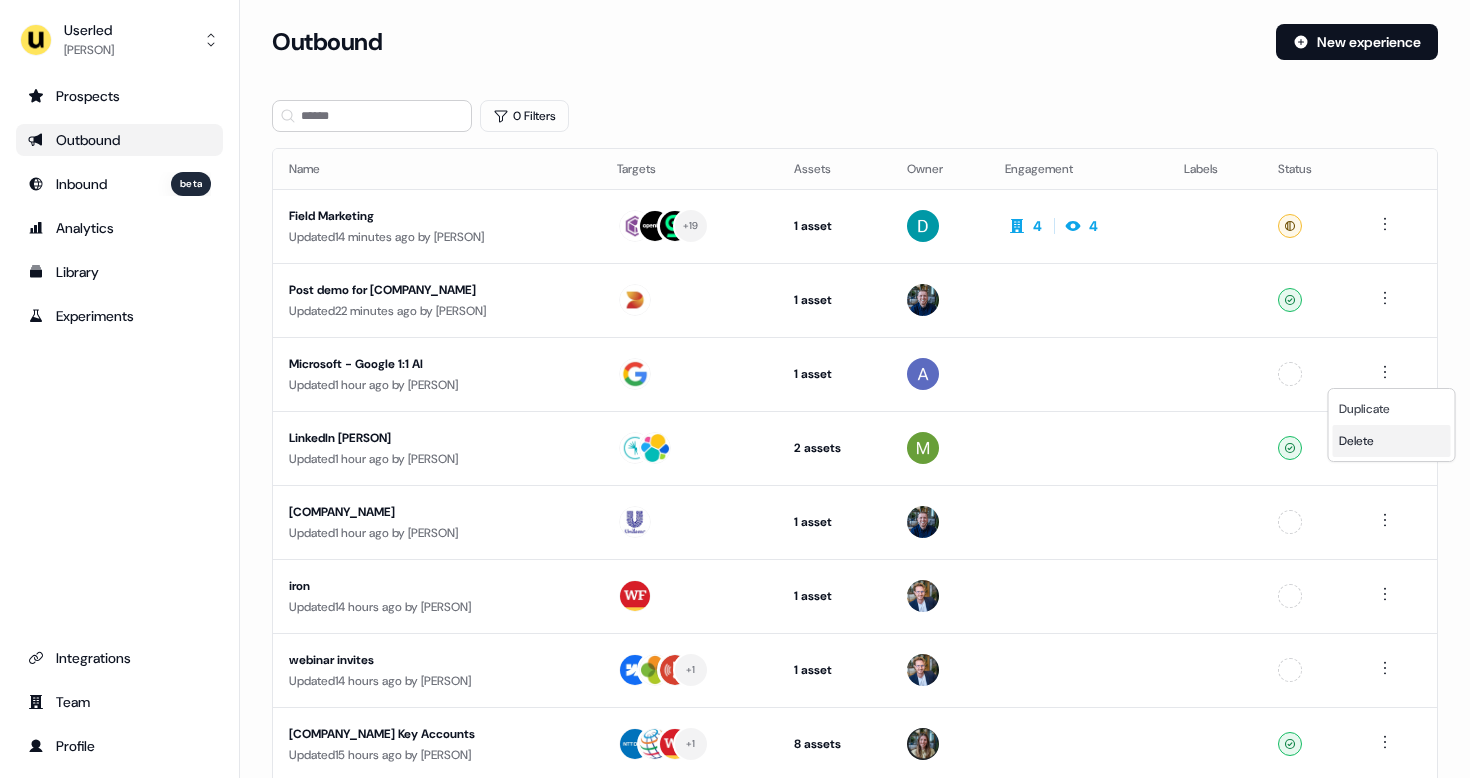 click on "Delete" at bounding box center (1356, 441) 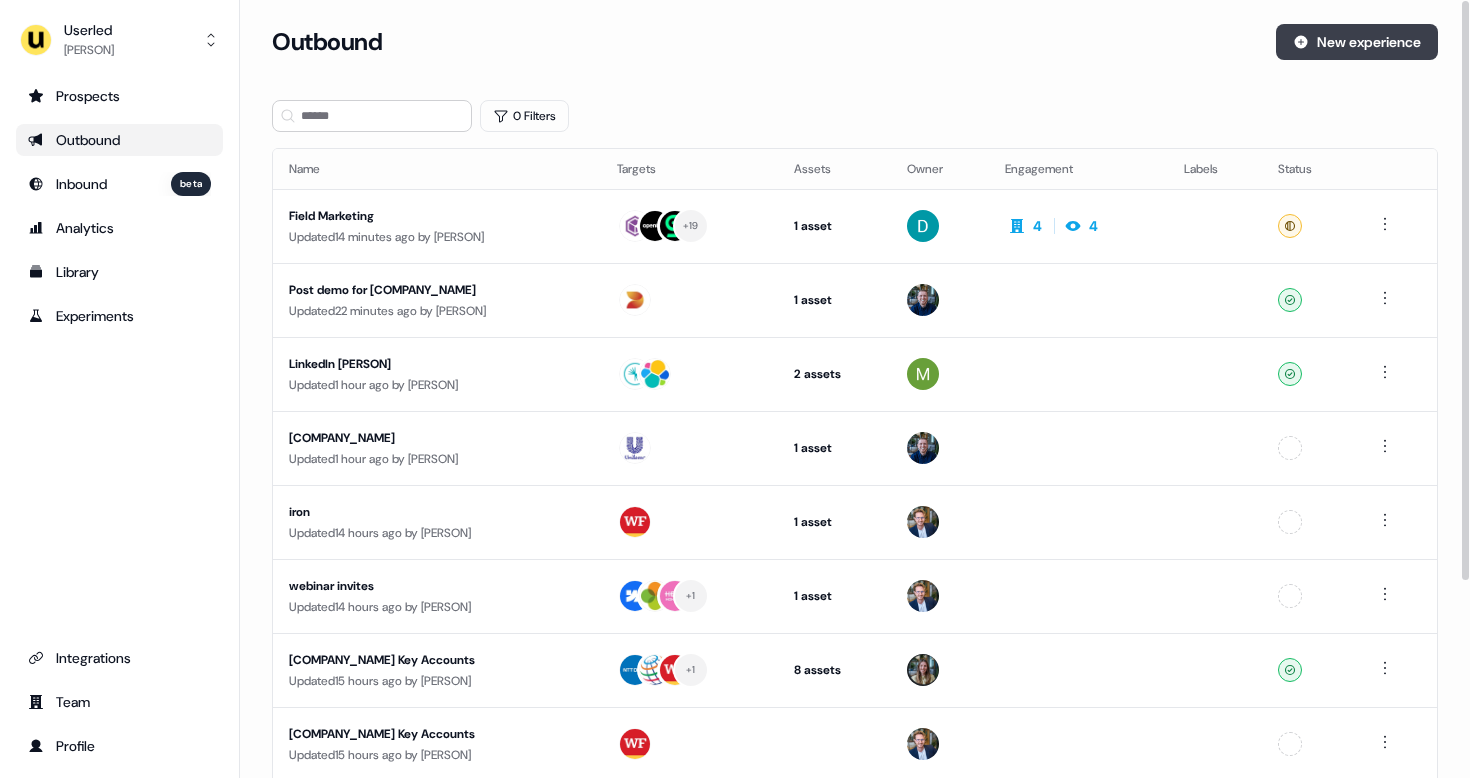 click on "New experience" at bounding box center [1357, 42] 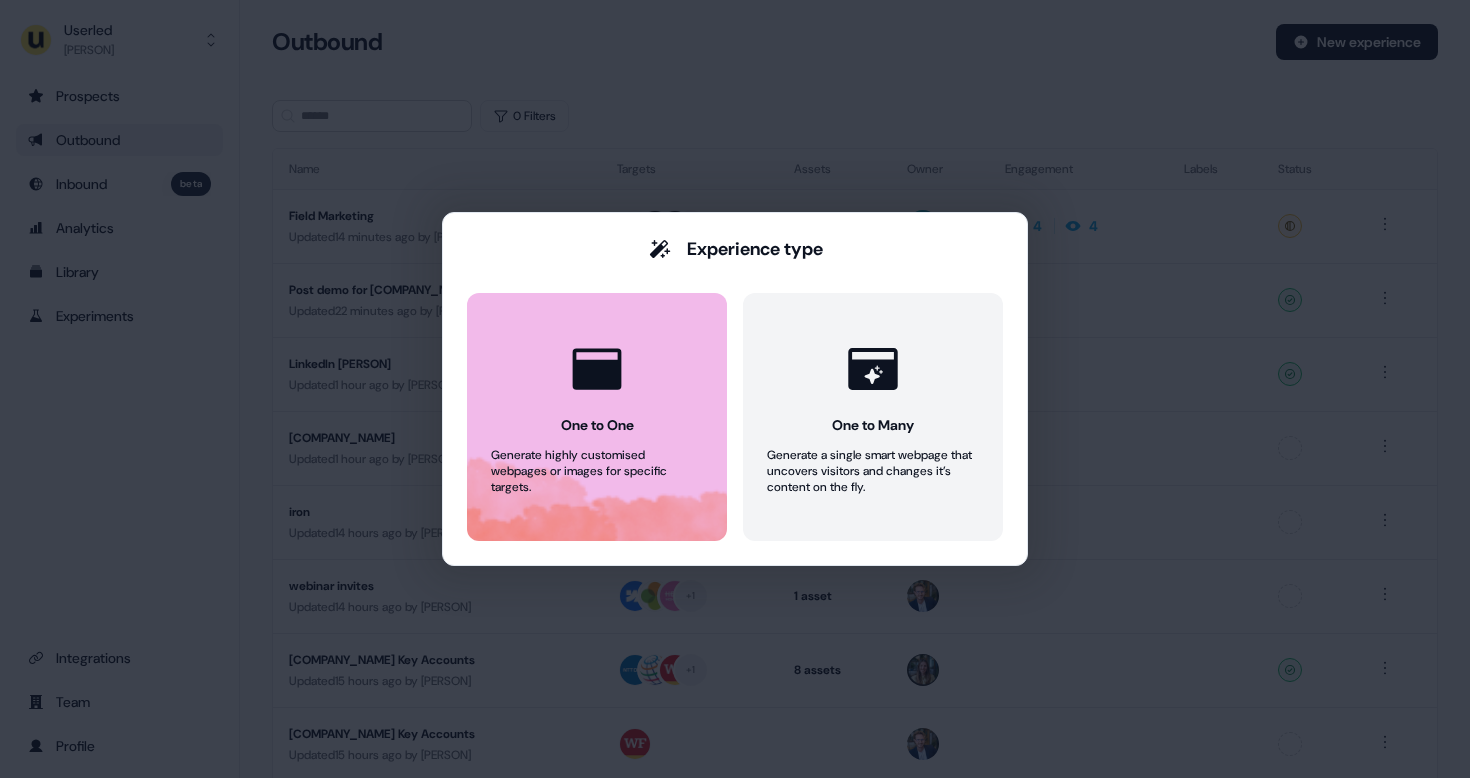 click at bounding box center (597, 369) 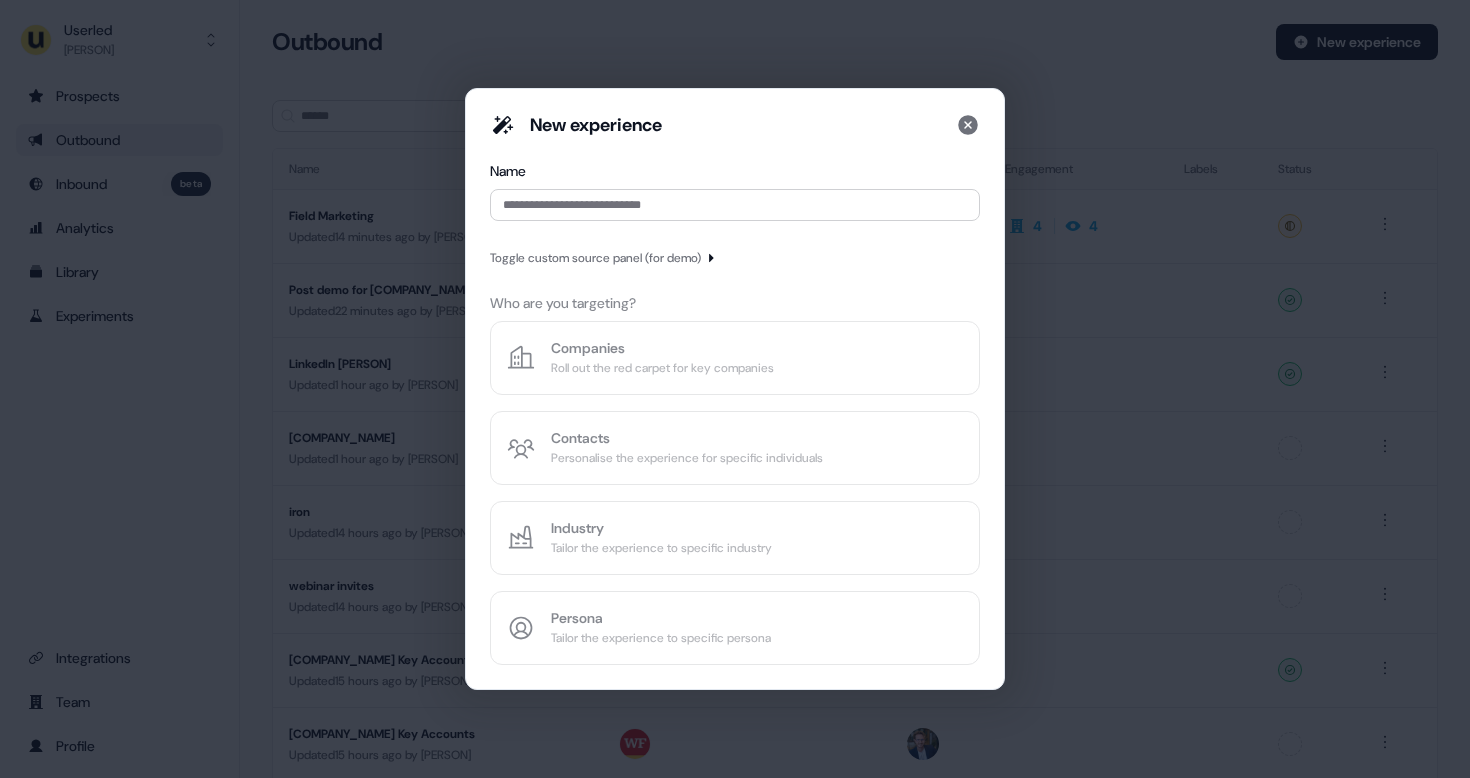 click on "New experience Name Toggle custom source panel (for demo) Who are you targeting? Companies Roll out the red carpet for key companies Contacts Personalise the experience for specific individuals Industry Tailor the experience to specific industry Persona Tailor the experience to specific persona" at bounding box center (735, 389) 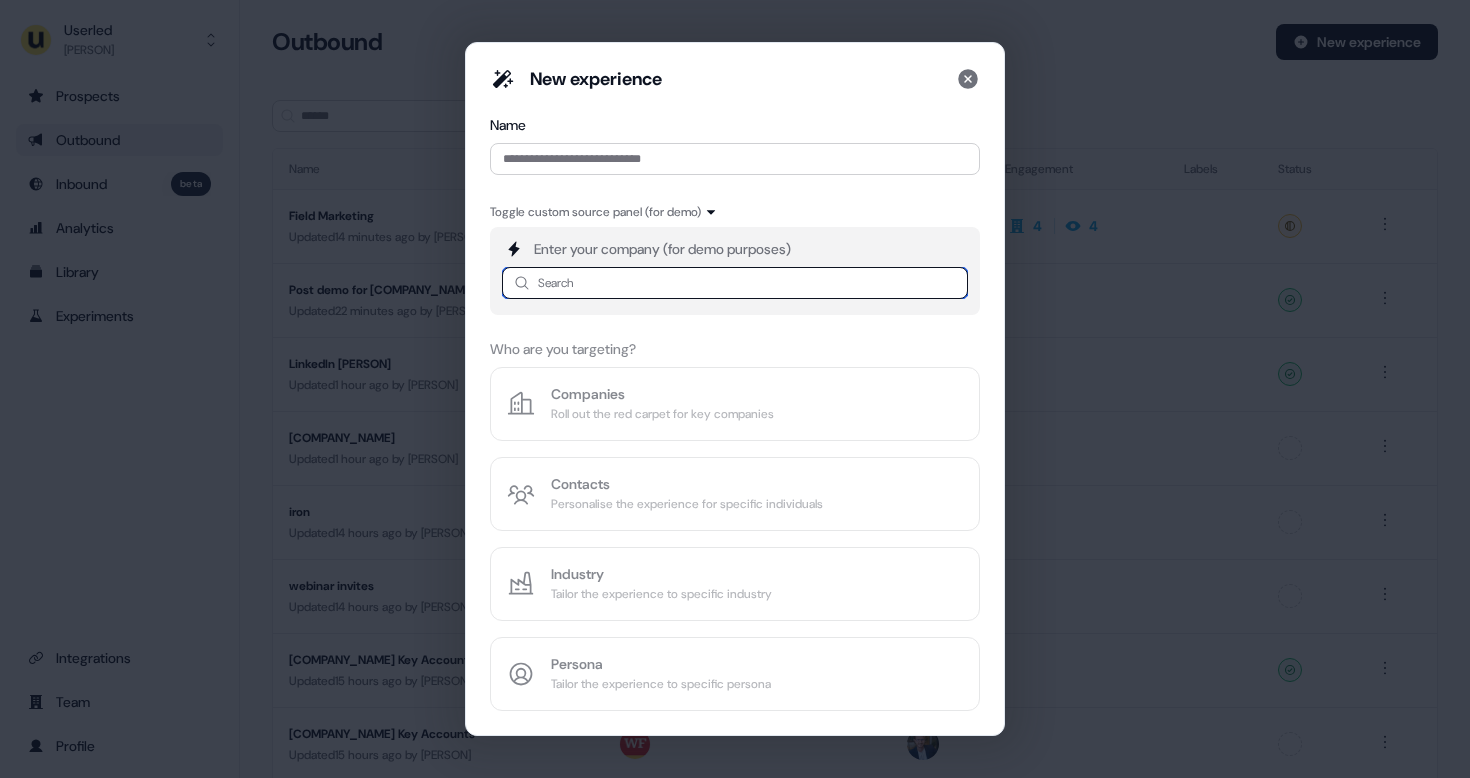 click at bounding box center [735, 283] 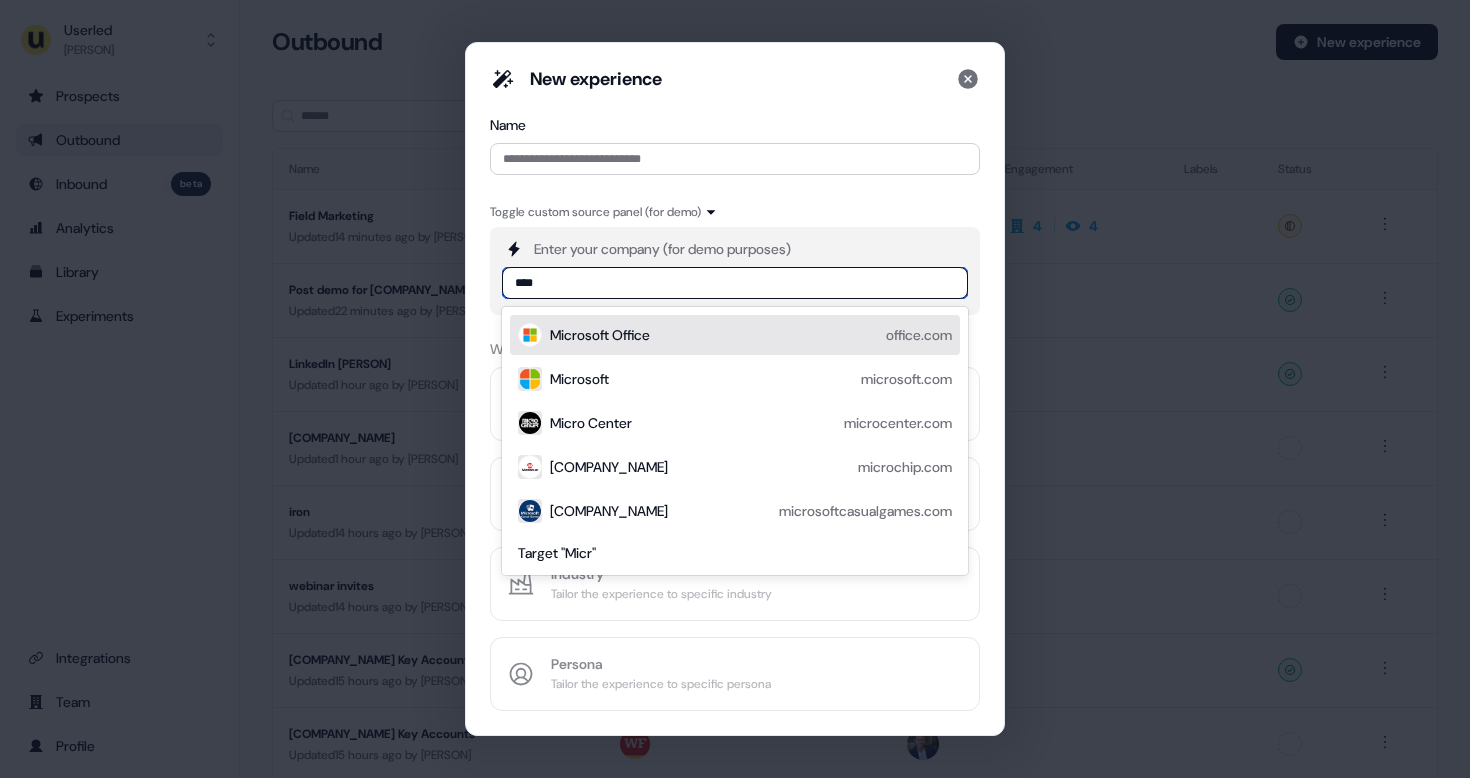 type on "*****" 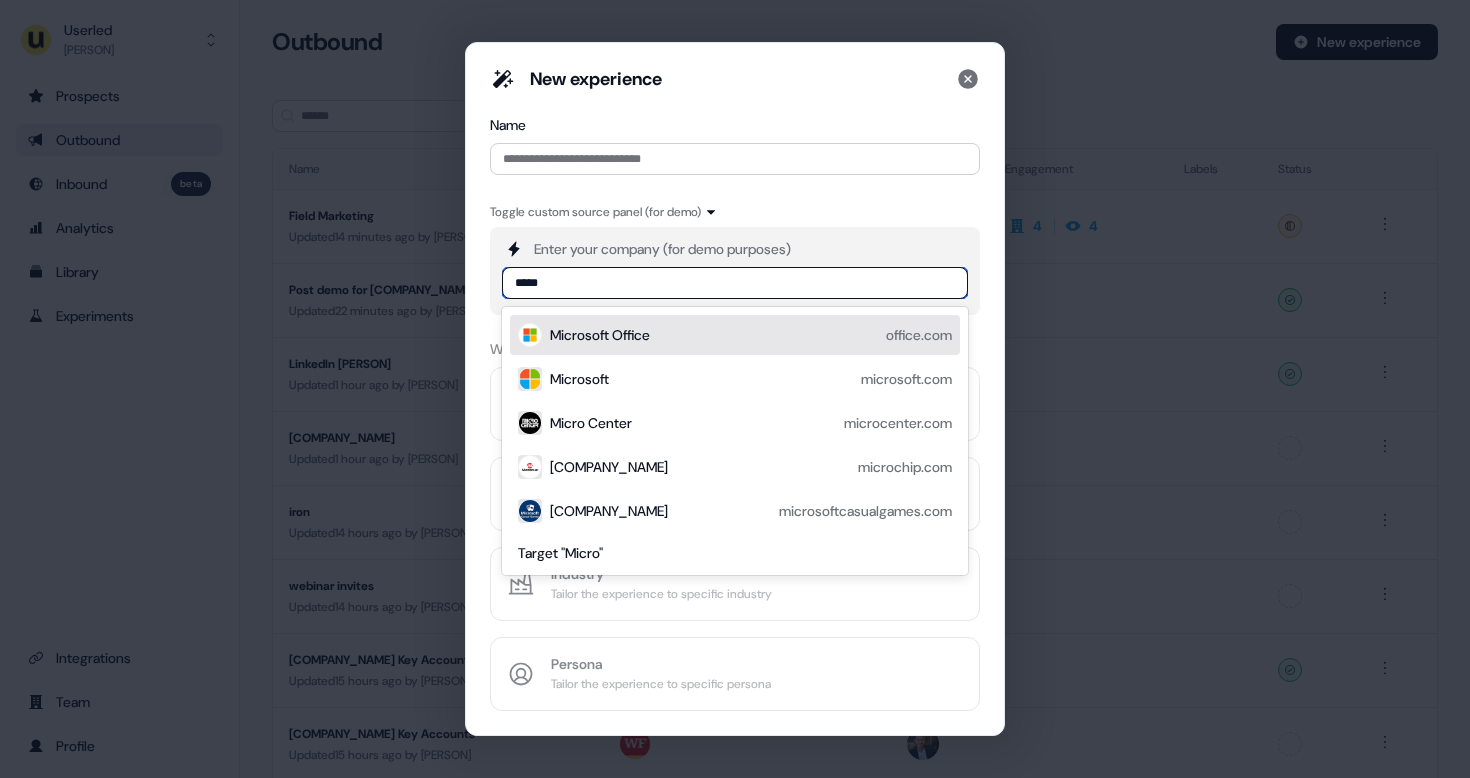 click on "Microsoft Office" at bounding box center (600, 335) 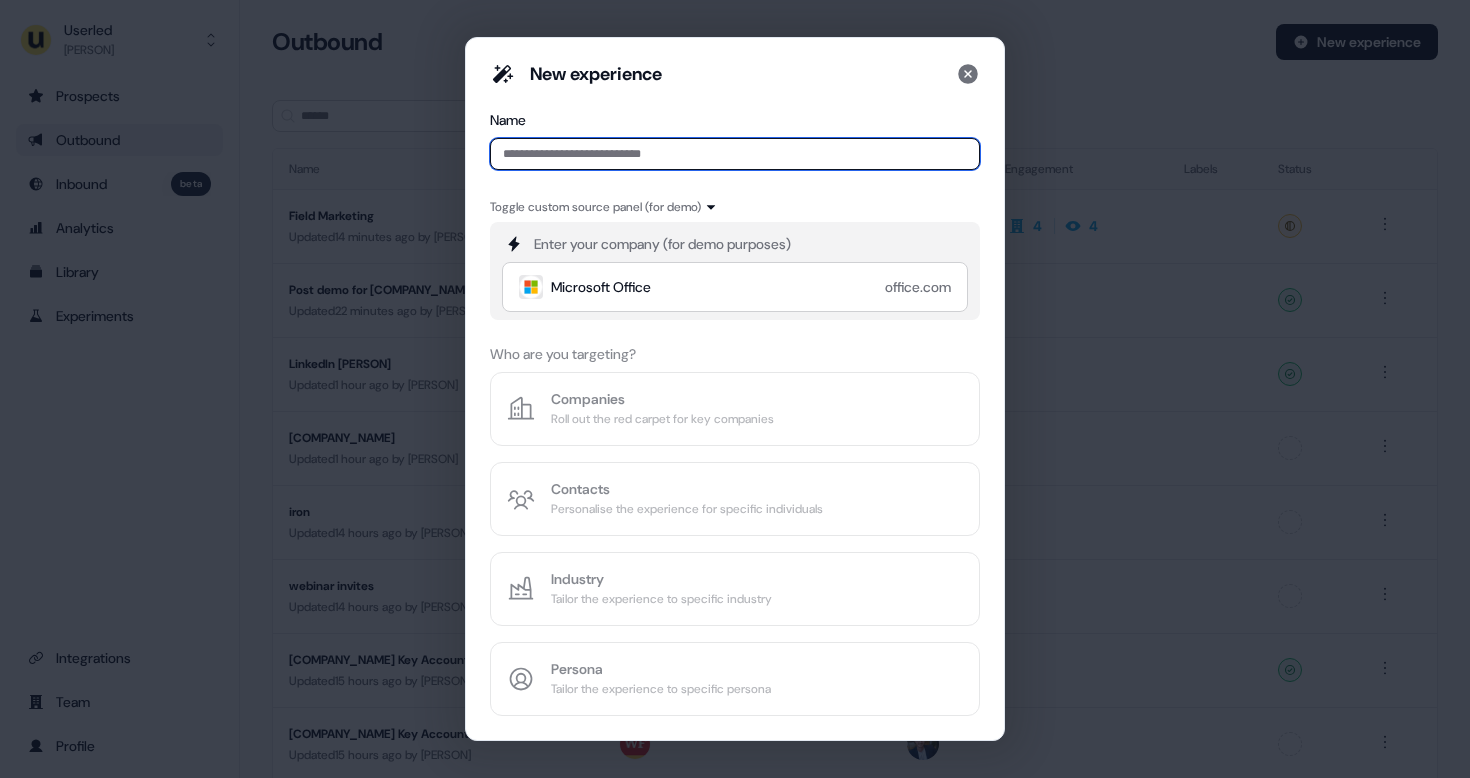 click at bounding box center [735, 154] 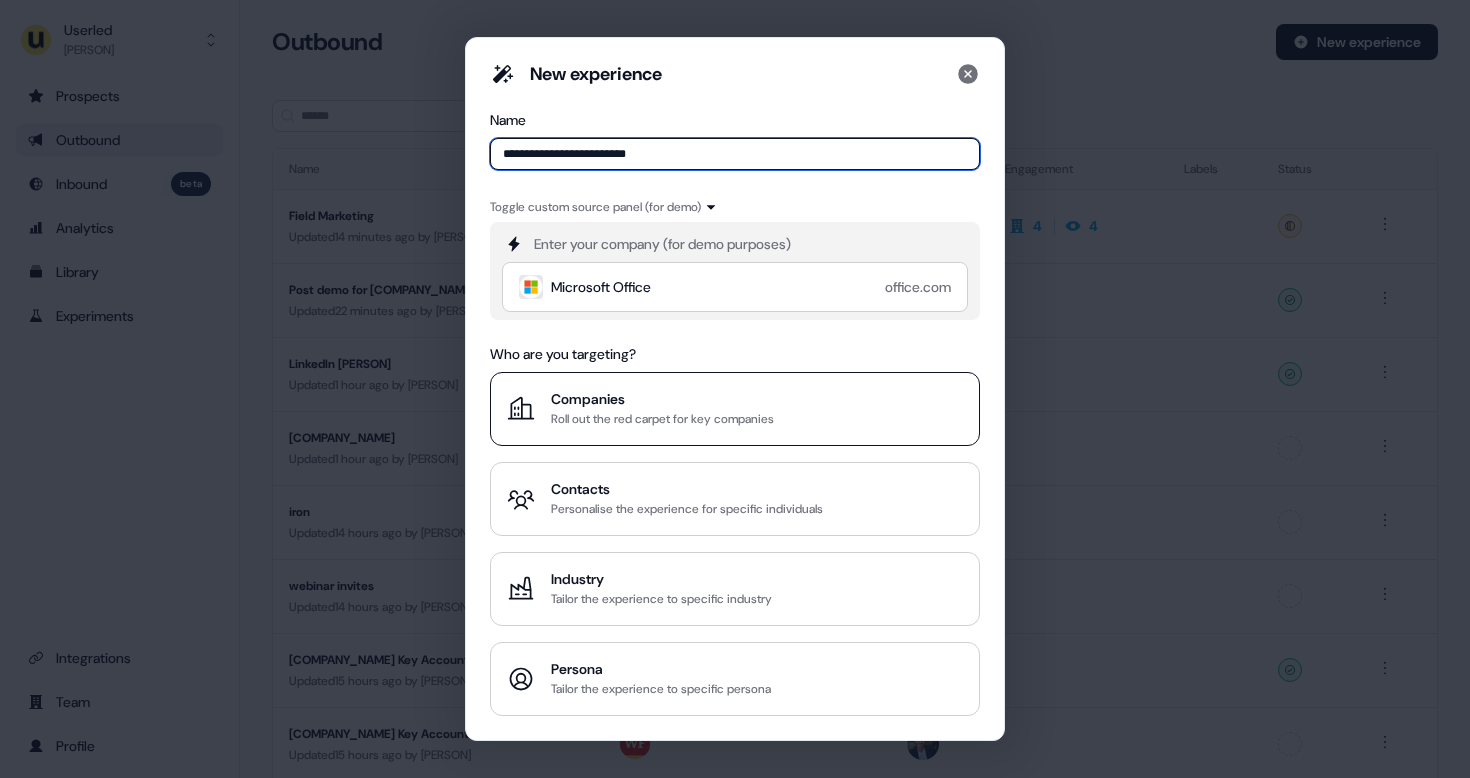 type on "**********" 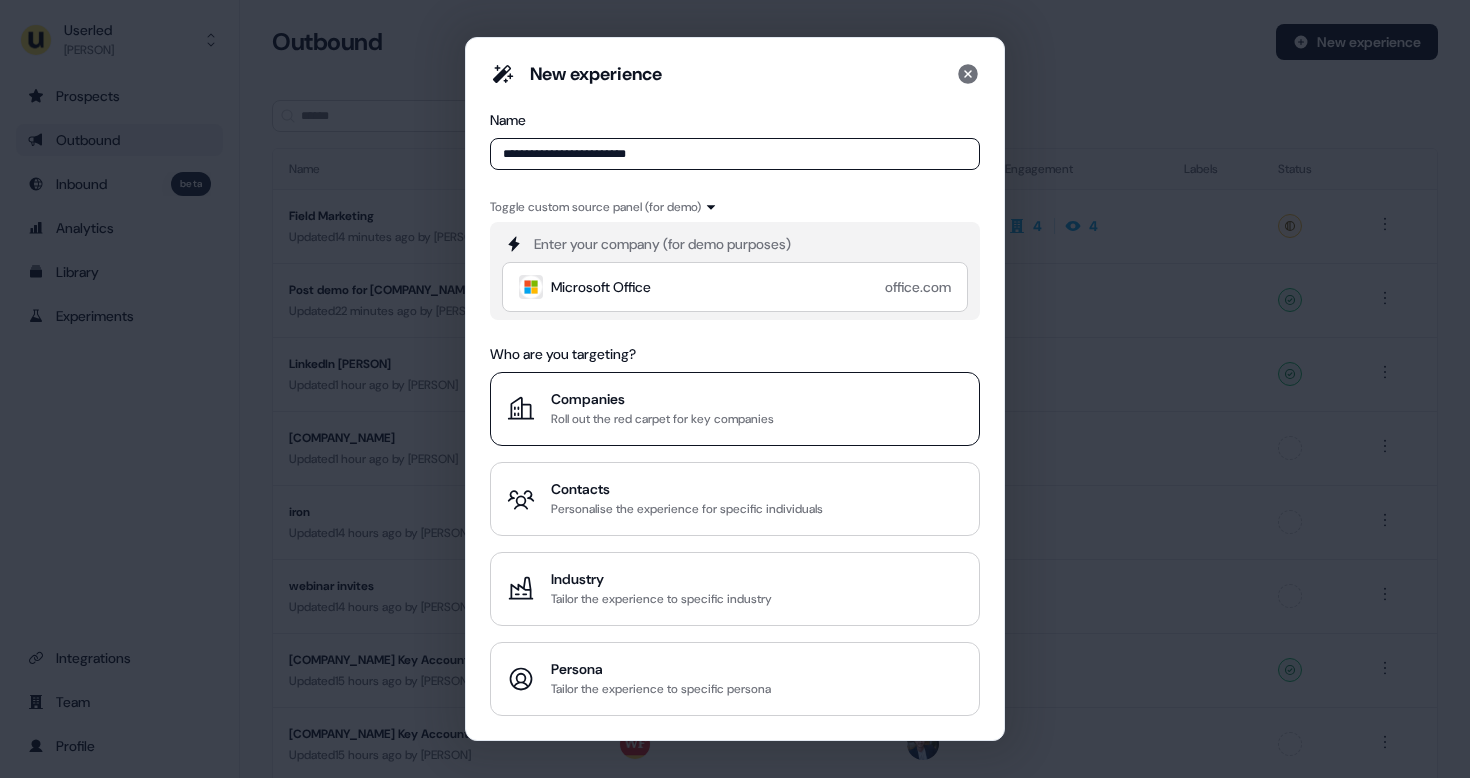 click on "Companies Roll out the red carpet for key companies" at bounding box center (735, 409) 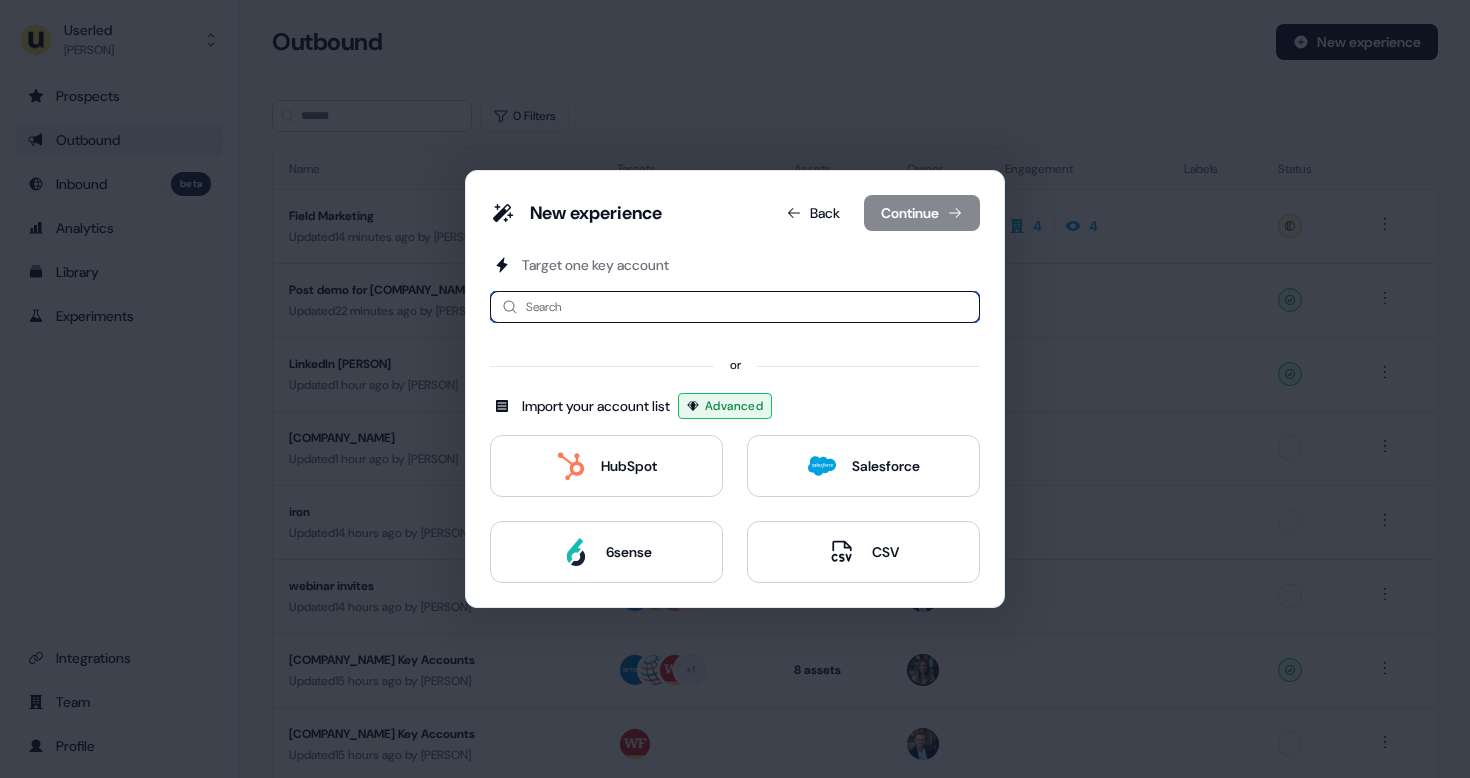 click at bounding box center [735, 307] 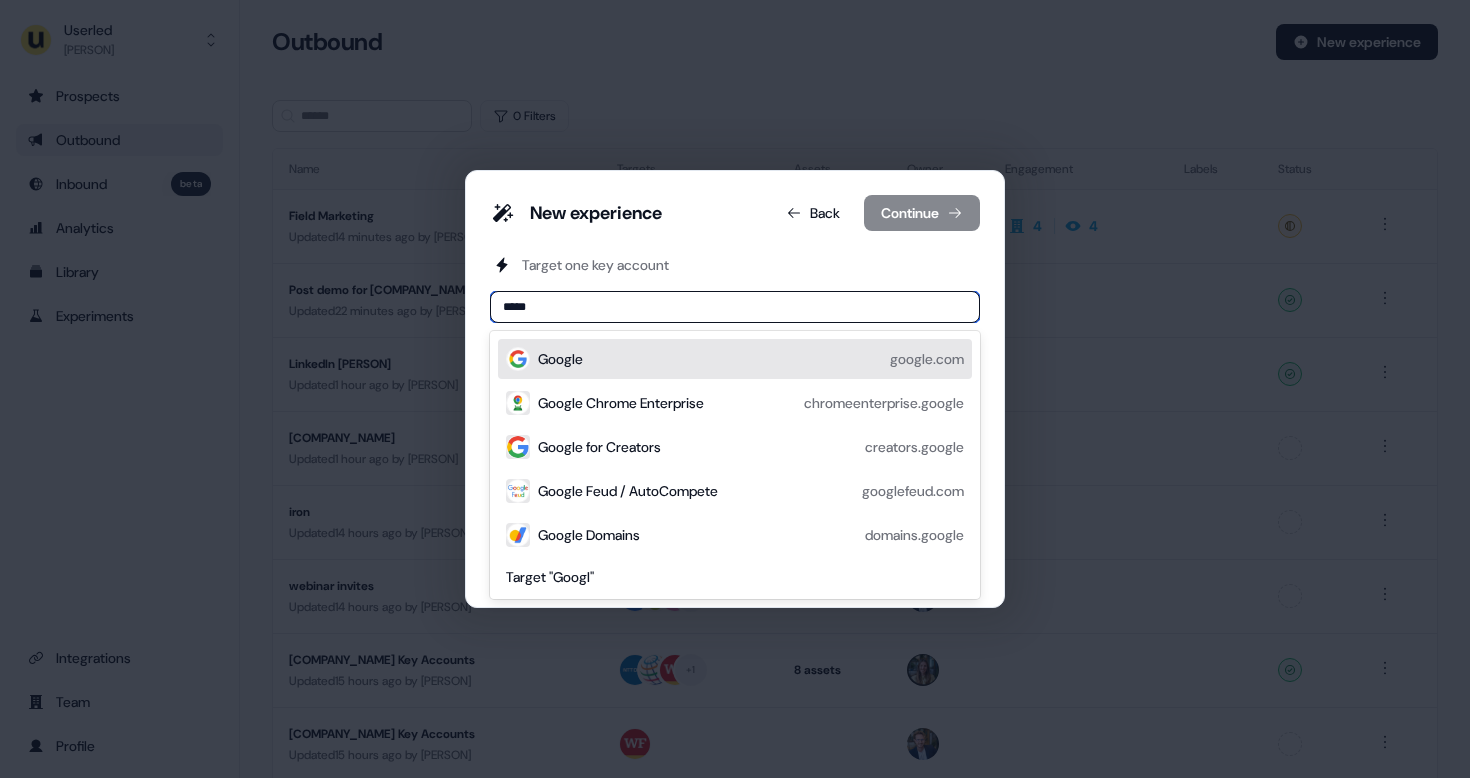 type on "******" 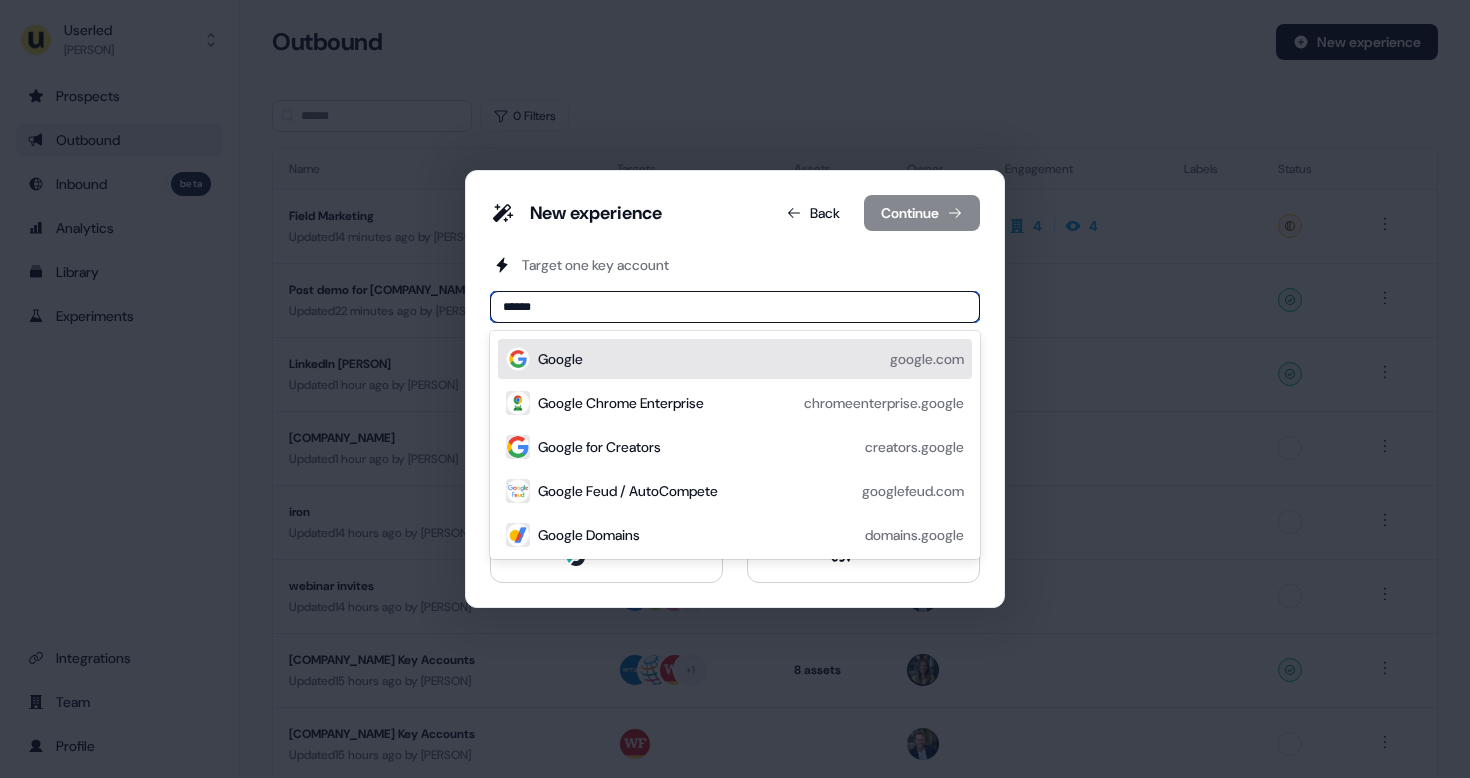 click on "Google" at bounding box center (560, 359) 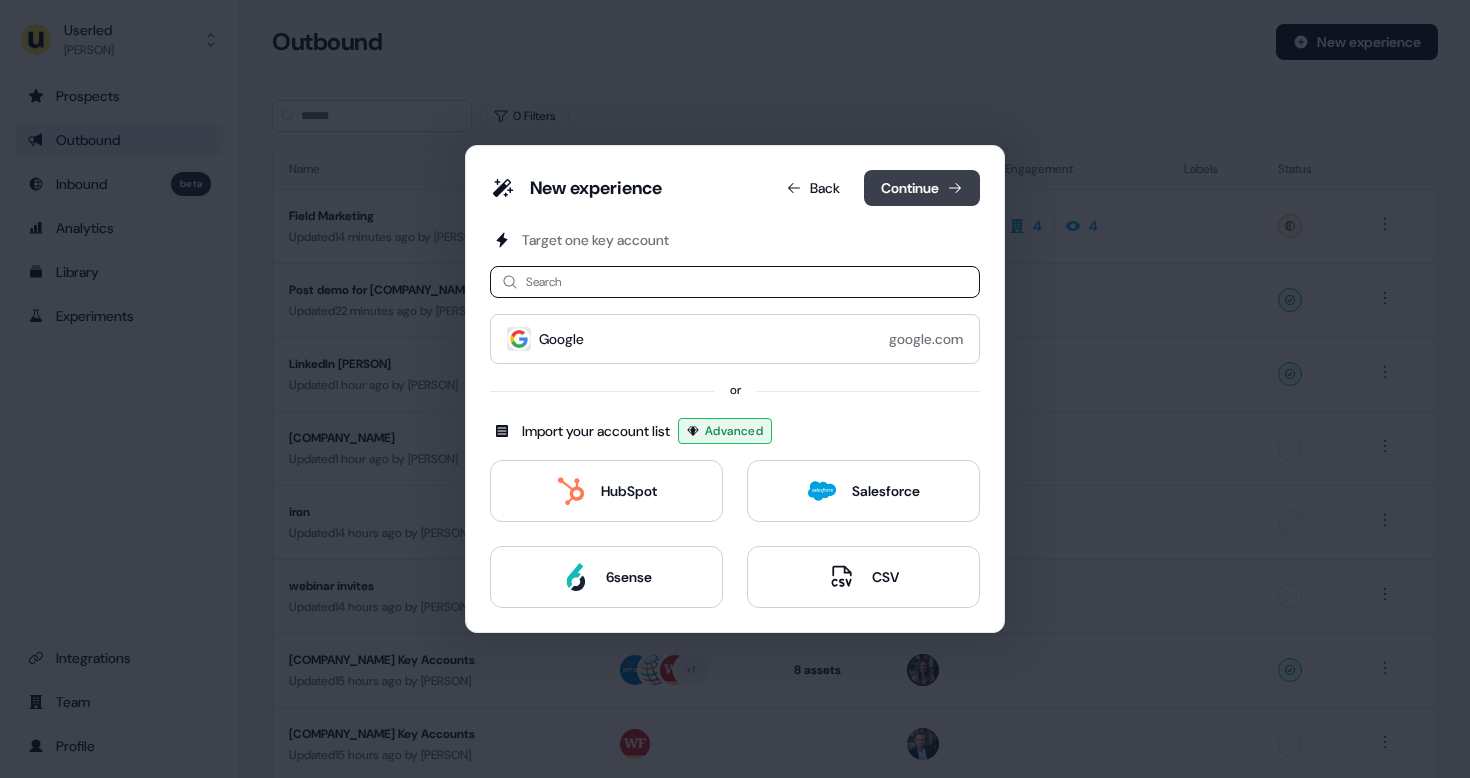 click on "Continue" at bounding box center [922, 188] 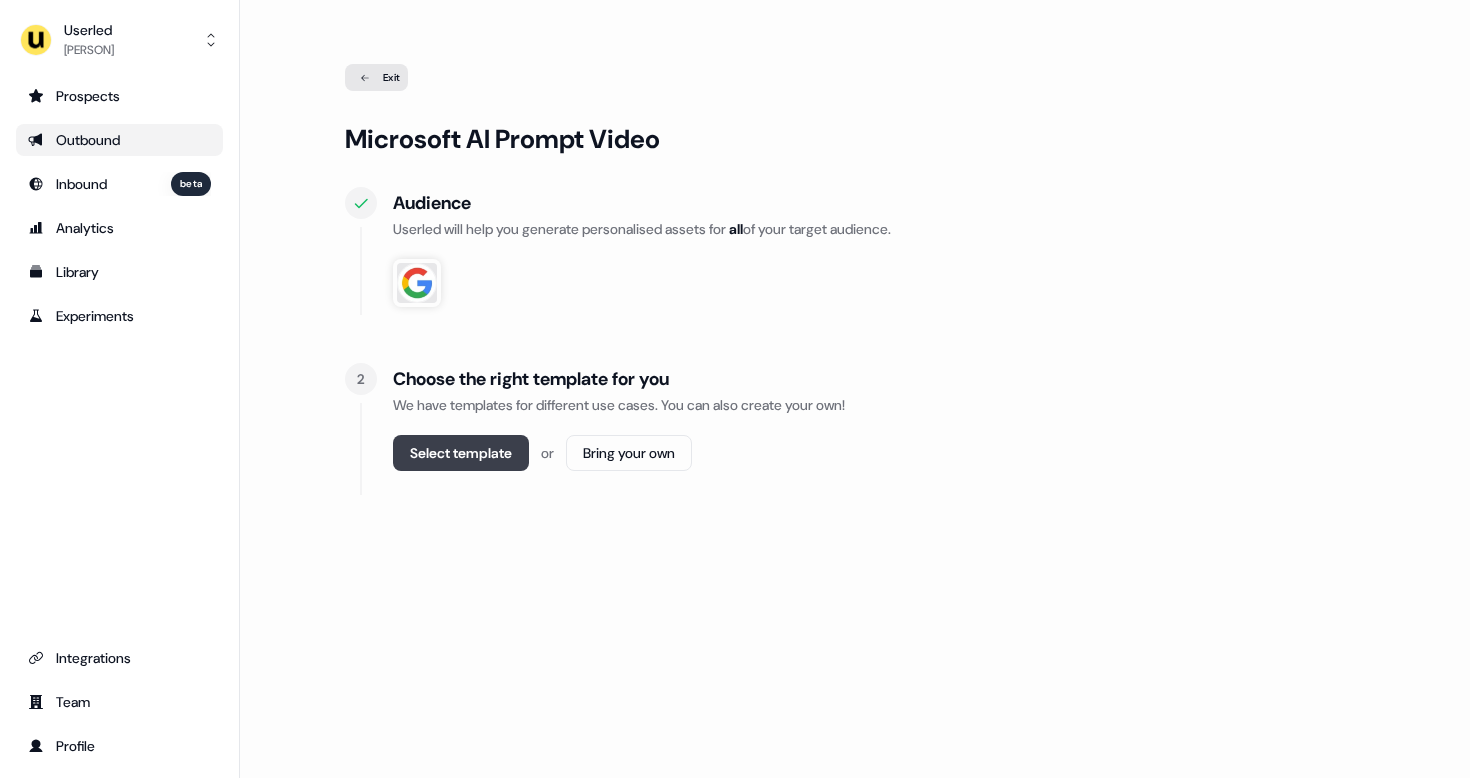 click on "Select template" at bounding box center [461, 453] 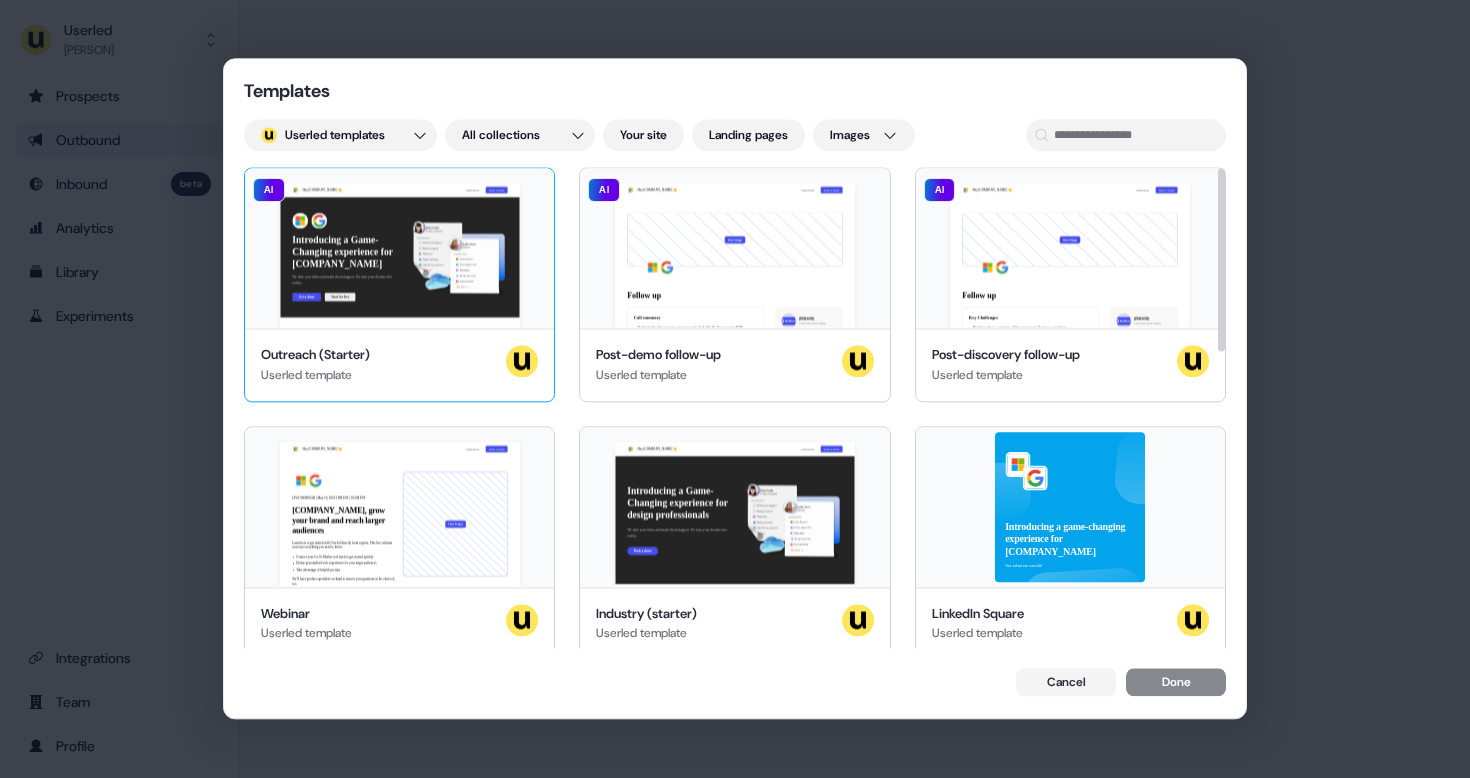 click on "Hey [COMPANY_NAME] 👋 Learn more Book a demo Introducing a Game-Changing experience for [COMPANY_NAME] We take your ideas and make them happen. We turn your dreams into reality. Get a demo Start for free [COMPANY_NAME], join our team of incredible partners AI" at bounding box center [399, 248] 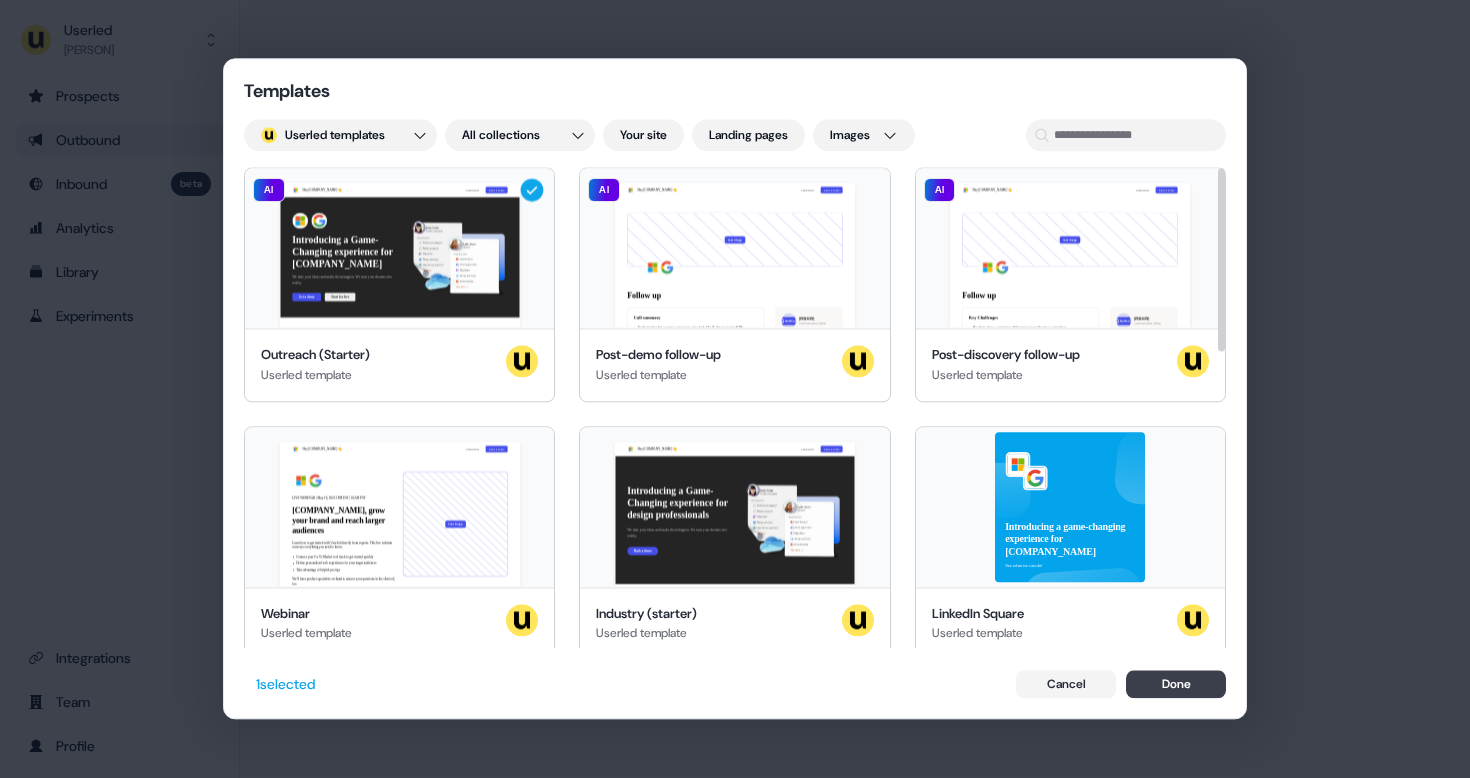 click on "Done" at bounding box center [1176, 685] 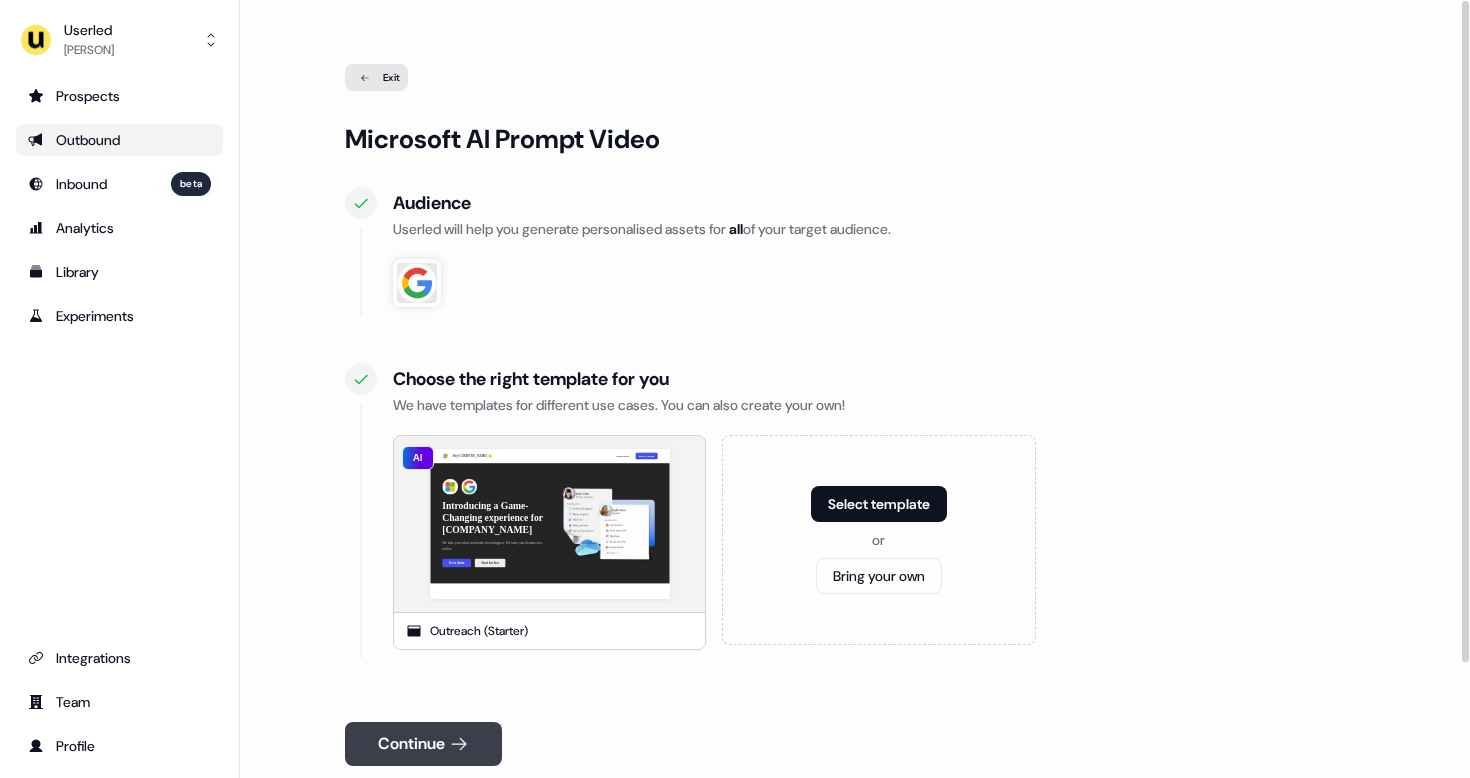click 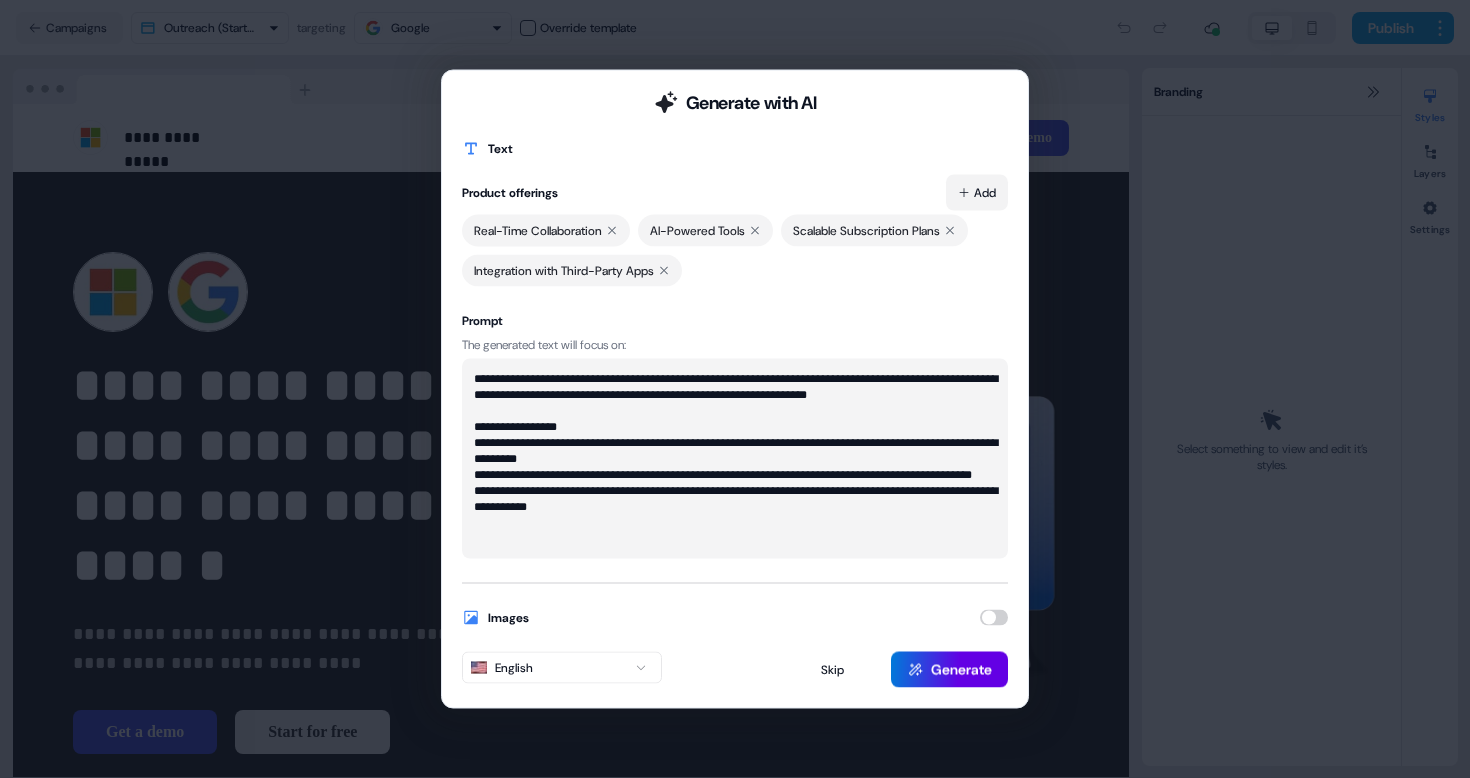 click on "**********" at bounding box center (735, 389) 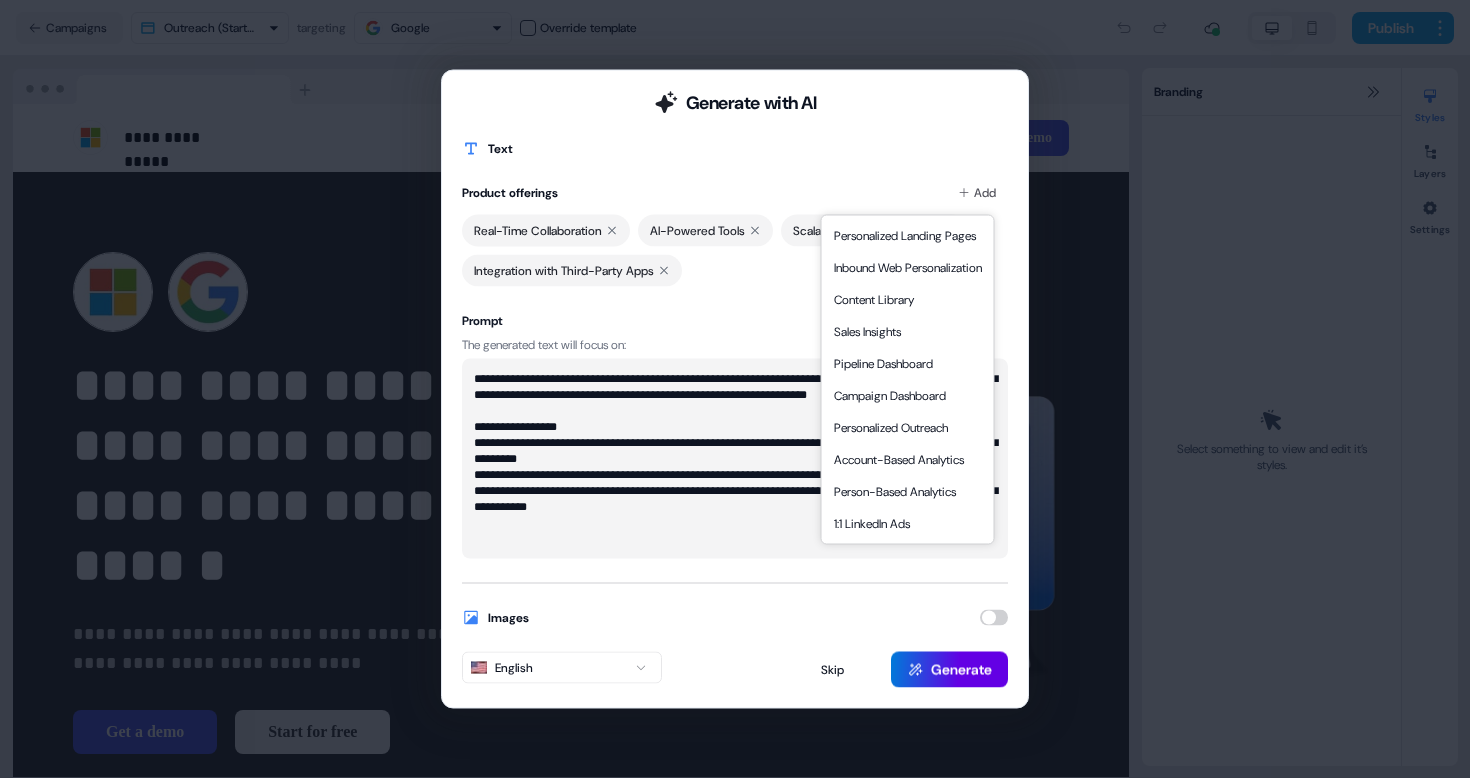 click on "**********" at bounding box center [735, 389] 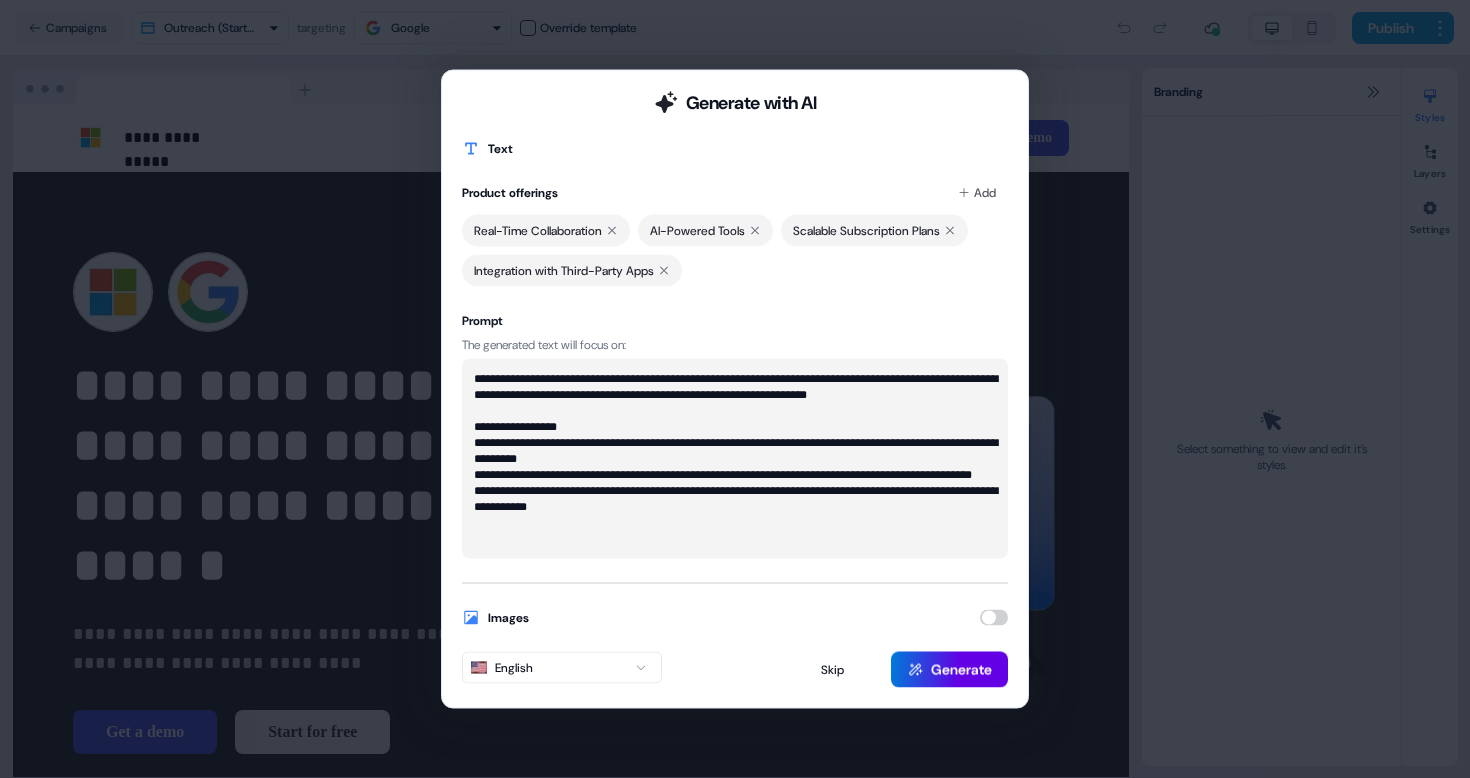 click on "**********" at bounding box center (735, 459) 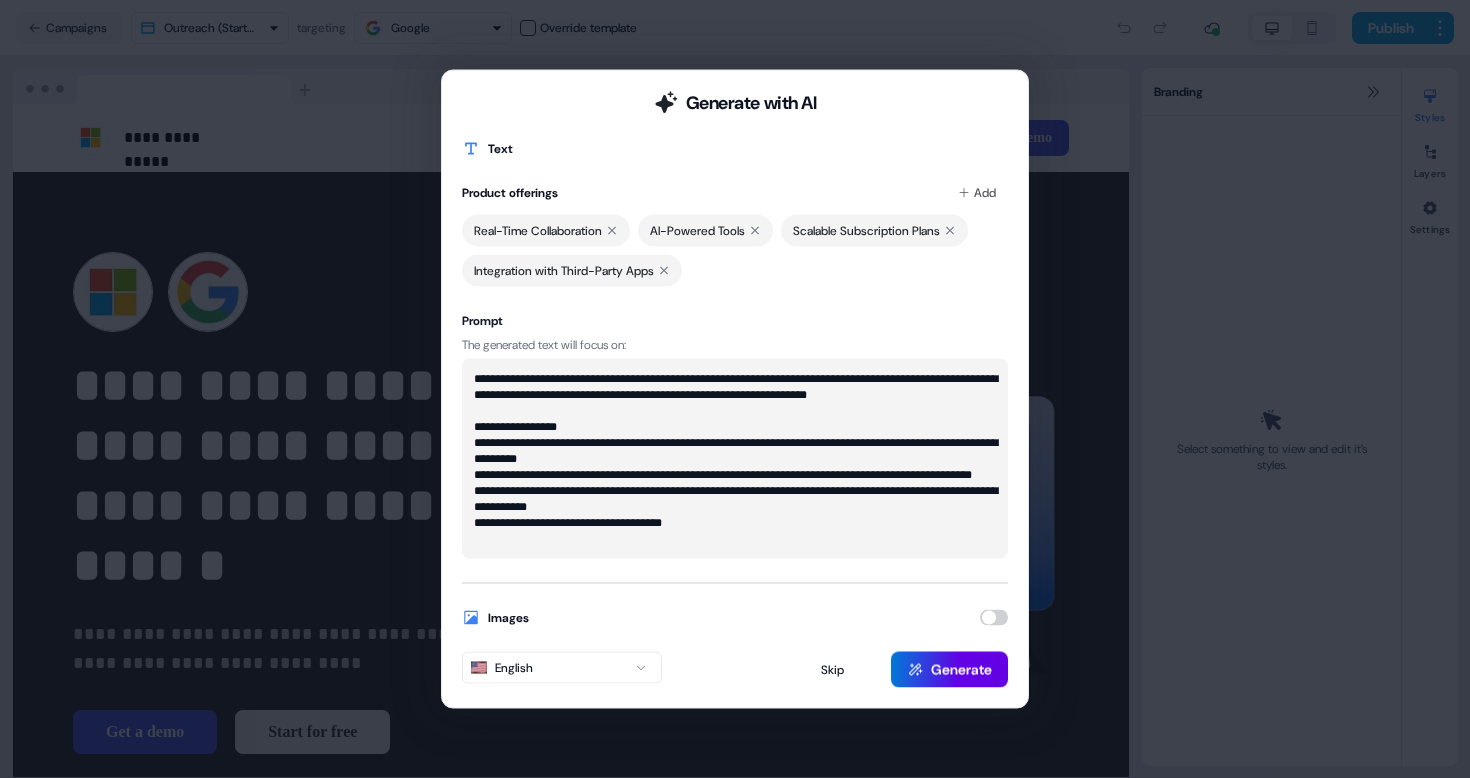 type on "**********" 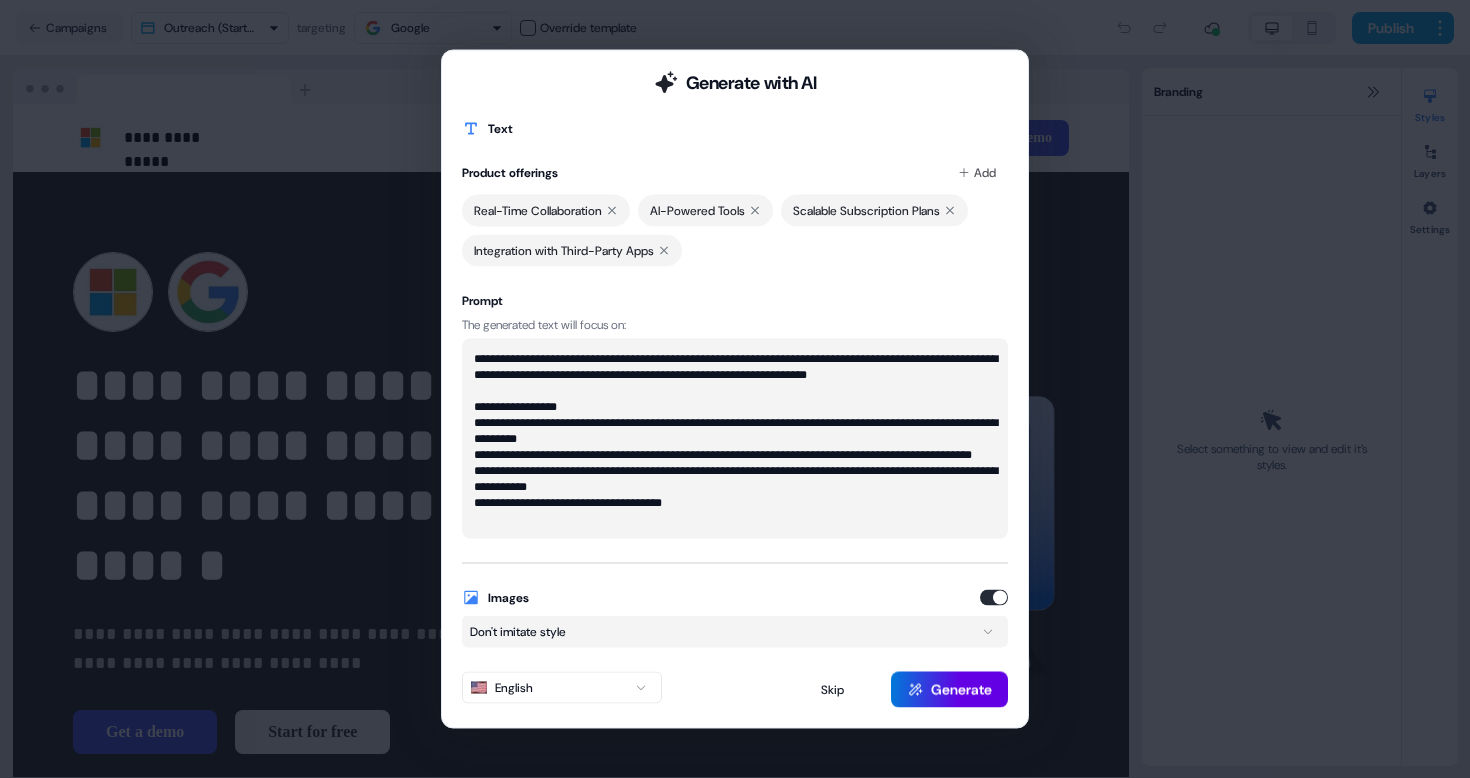 click on "**********" at bounding box center [735, 389] 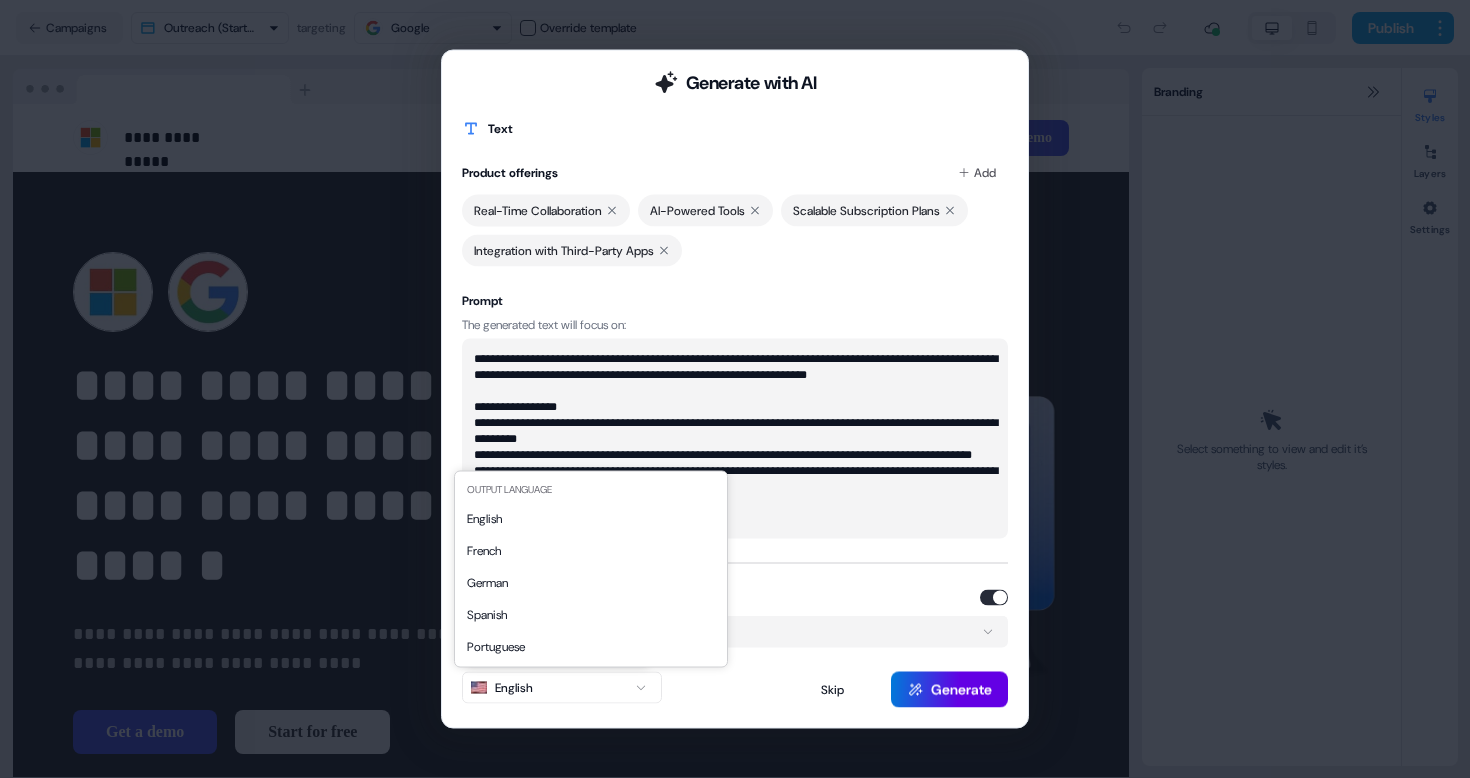 click on "**********" at bounding box center (735, 389) 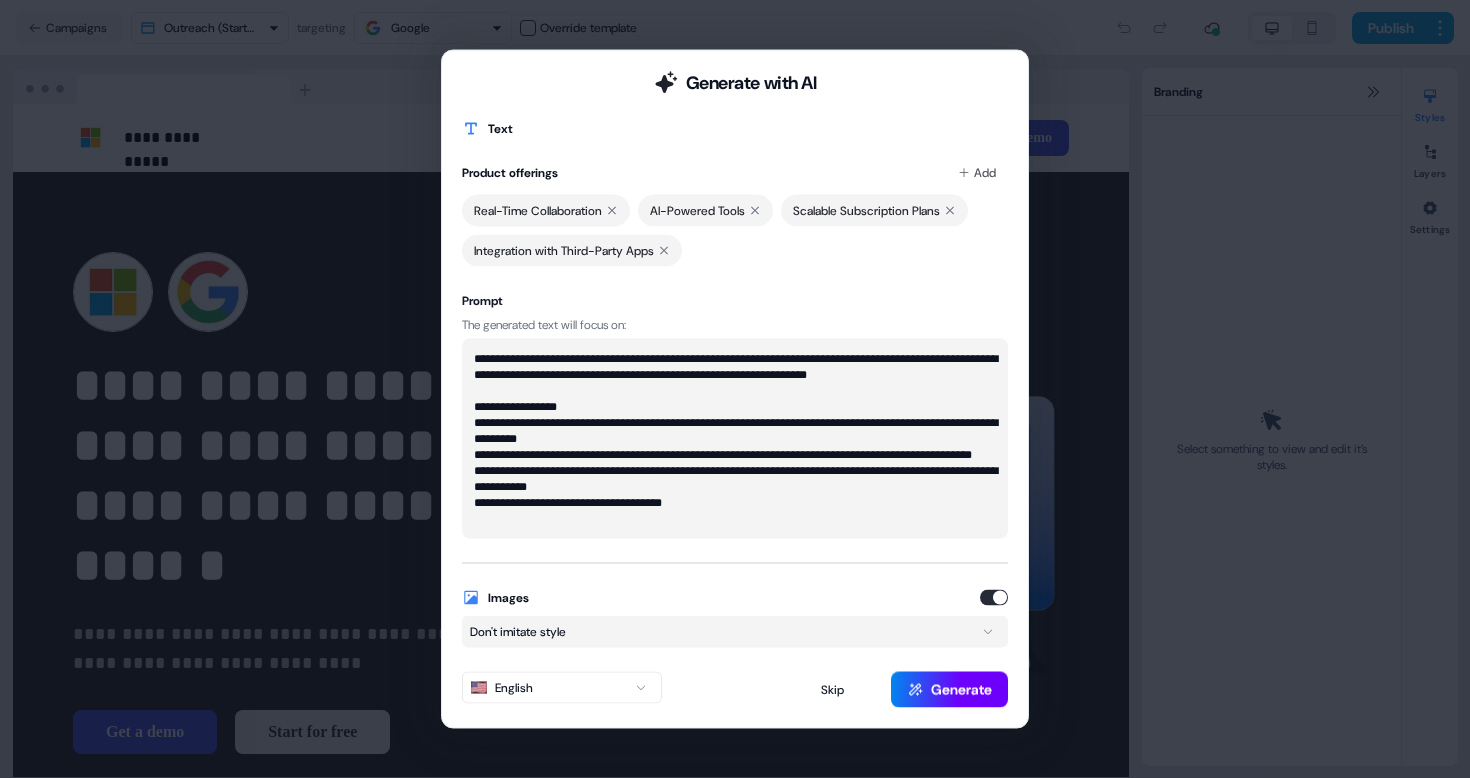 click on "Generate" at bounding box center [949, 690] 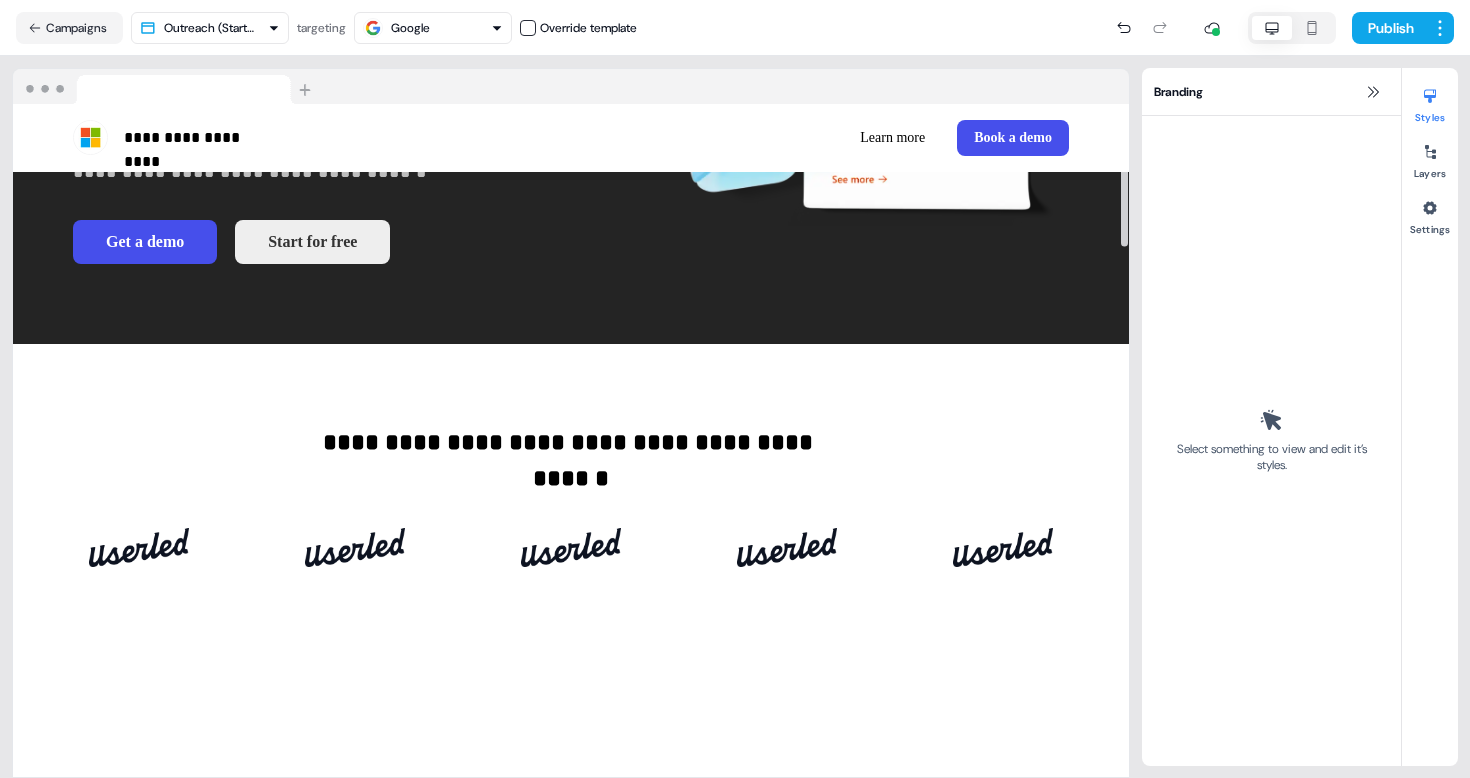scroll, scrollTop: 0, scrollLeft: 0, axis: both 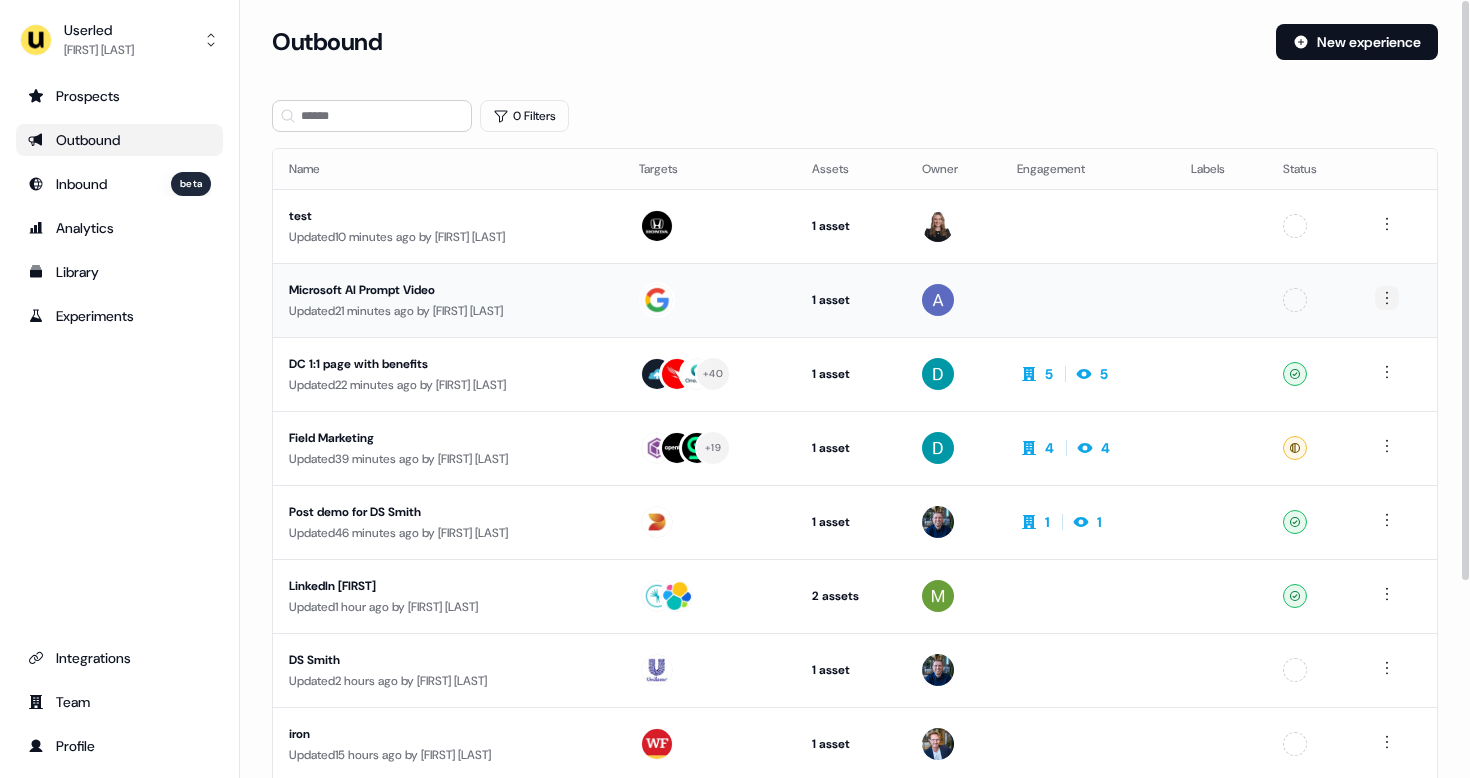 click on "Userled [FIRST] [LAST] Prospects Outbound Inbound beta Analytics Library Experiments Integrations Team Profile Loading... Outbound New experience 0   Filters Name Targets Assets Owner Engagement Labels Status test Updated  10 minutes ago   by   [FIRST] [LAST] 1   asset Outreach (Starter) Unconfigured Microsoft AI Prompt Video Updated  21 minutes ago   by   [FIRST] [LAST] 1   asset Outreach (Starter) Unconfigured DC 1:1 page with benefits Updated  22 minutes ago   by   [FIRST] [LAST] + 40 1   asset Outreach (Starter) 5 5 Ready Field Marketing Updated  39 minutes ago   by   [FIRST] [LAST] + 19 1   asset Outreach (Starter) 4 4 Ready Post demo for DS Smith Updated  46 minutes ago   by   [FIRST] [LAST] 1   asset Post-demo follow-up 1 1 Ready LinkedIn [FIRST] Updated  1 hour ago   by   [FIRST] [LAST] 2   assets LinkedIn Square, Outreach (Starter) Ready DS Smith  Updated  2 hours ago   by   [FIRST] [LAST] 1   asset iron" at bounding box center (735, 389) 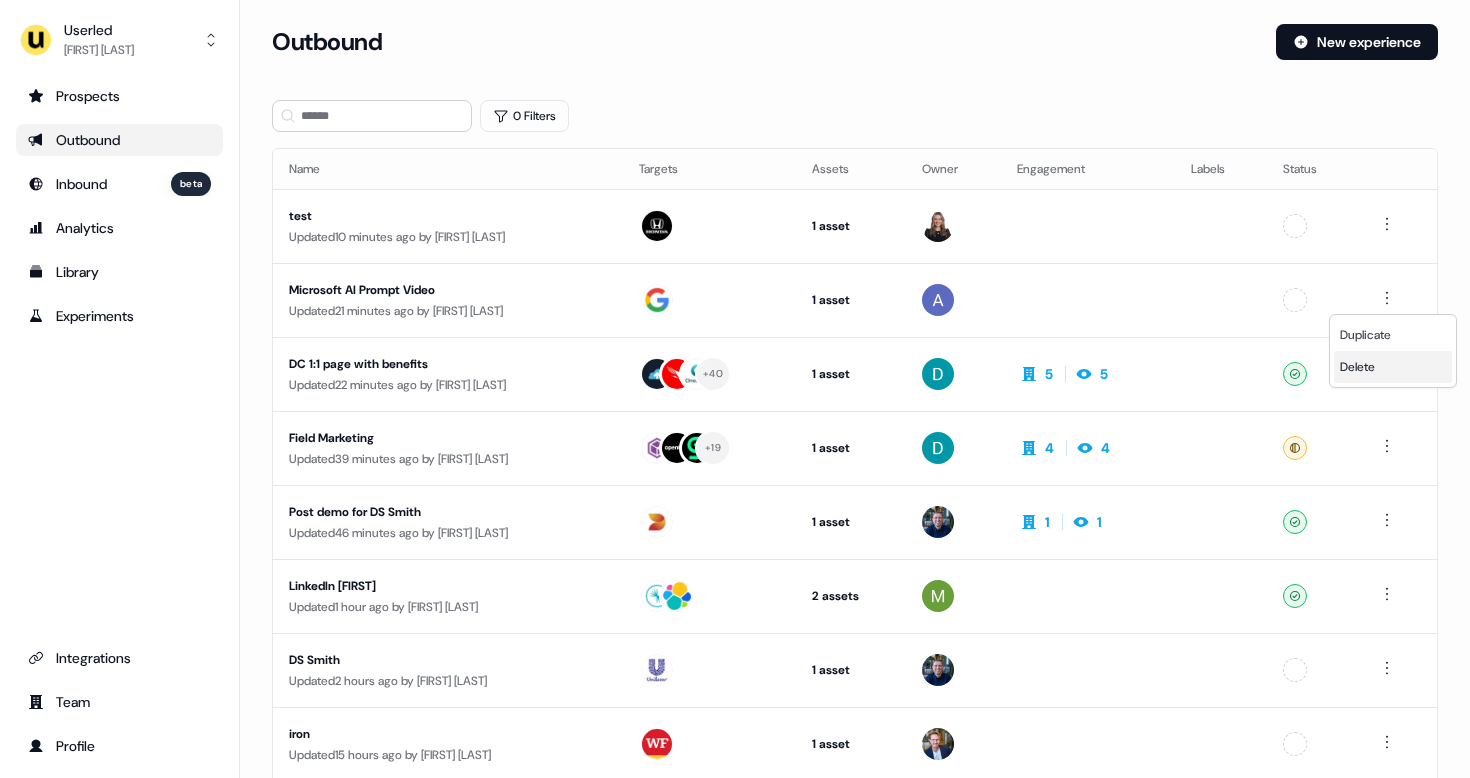 click on "Delete" at bounding box center [1357, 367] 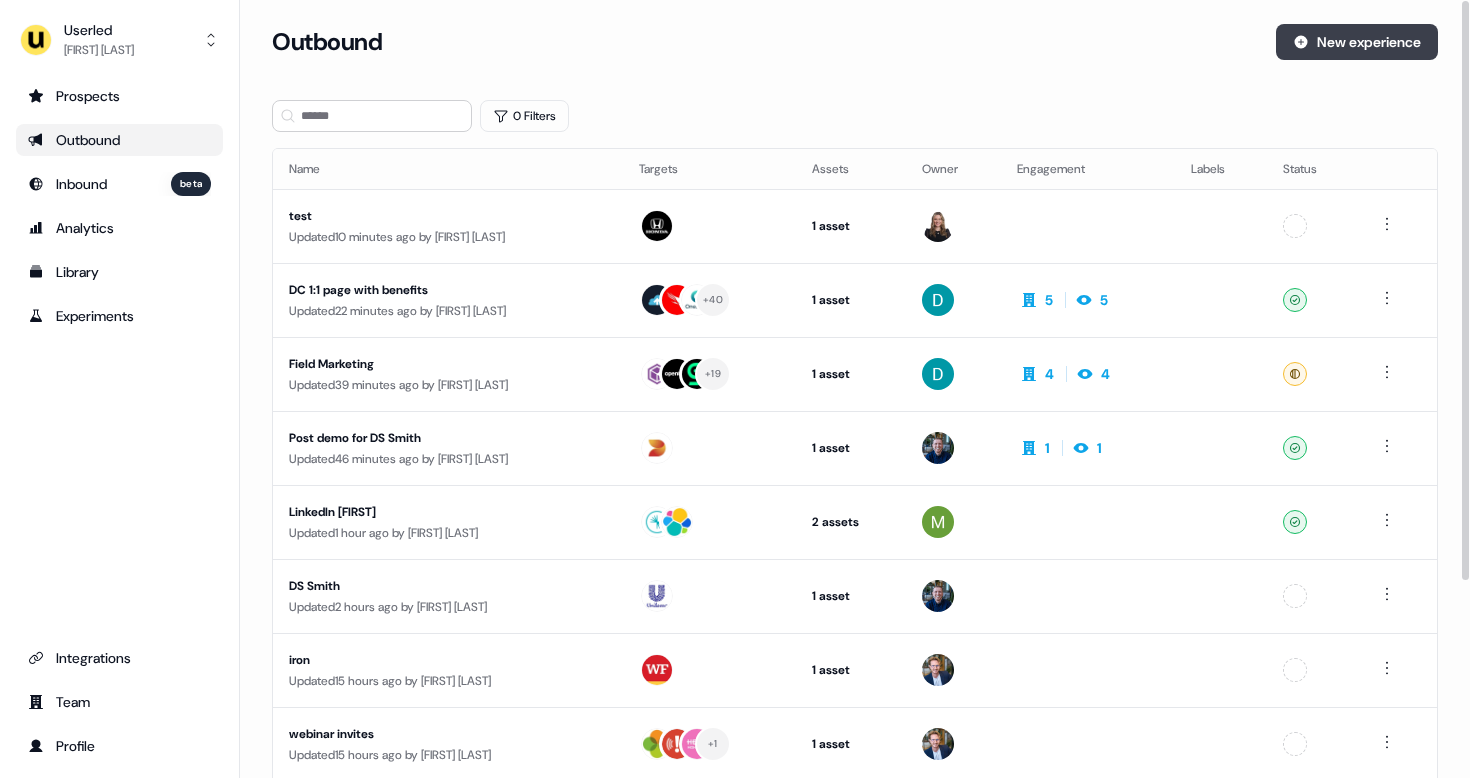 click on "New experience" at bounding box center [1357, 42] 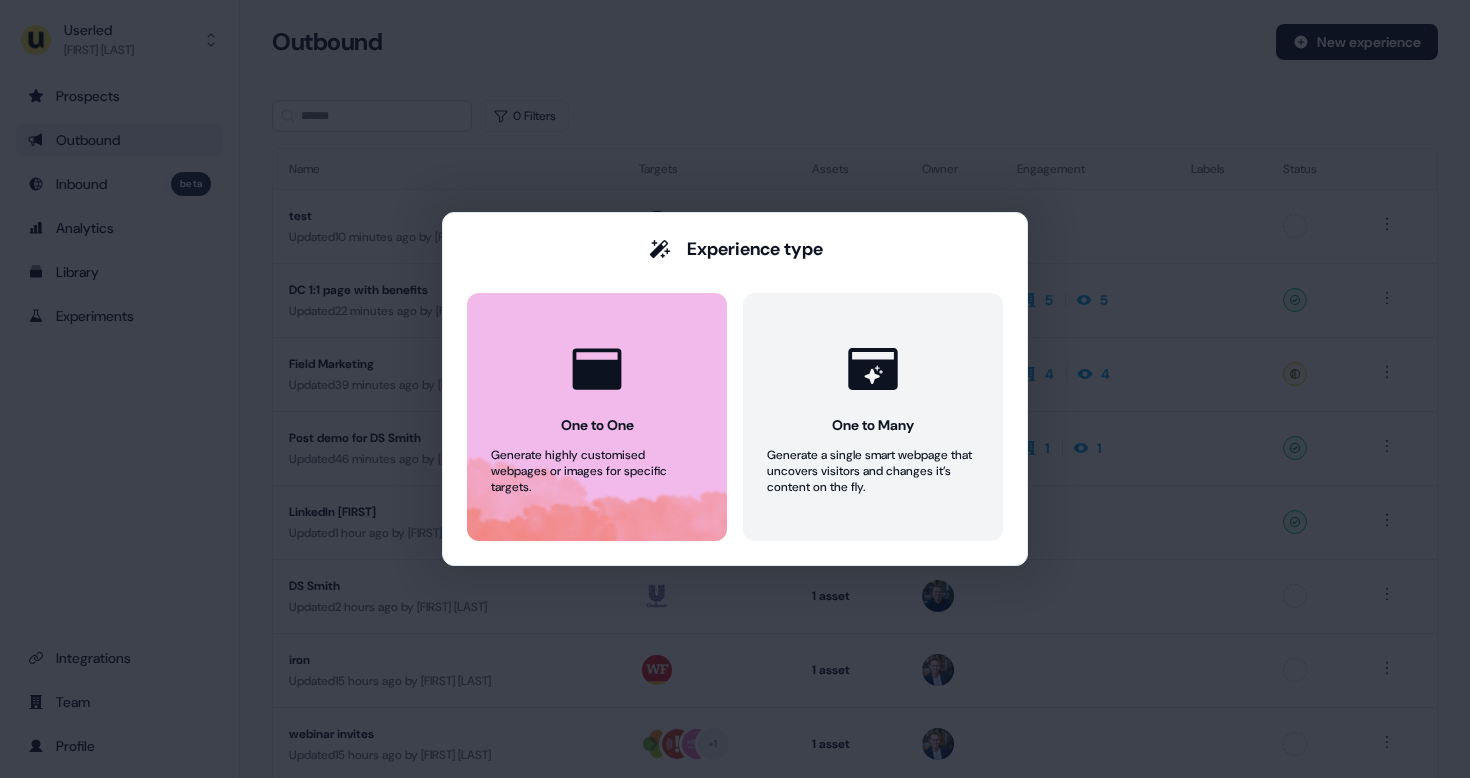 click on "One to One Generate highly customised webpages or images for specific targets." at bounding box center (597, 417) 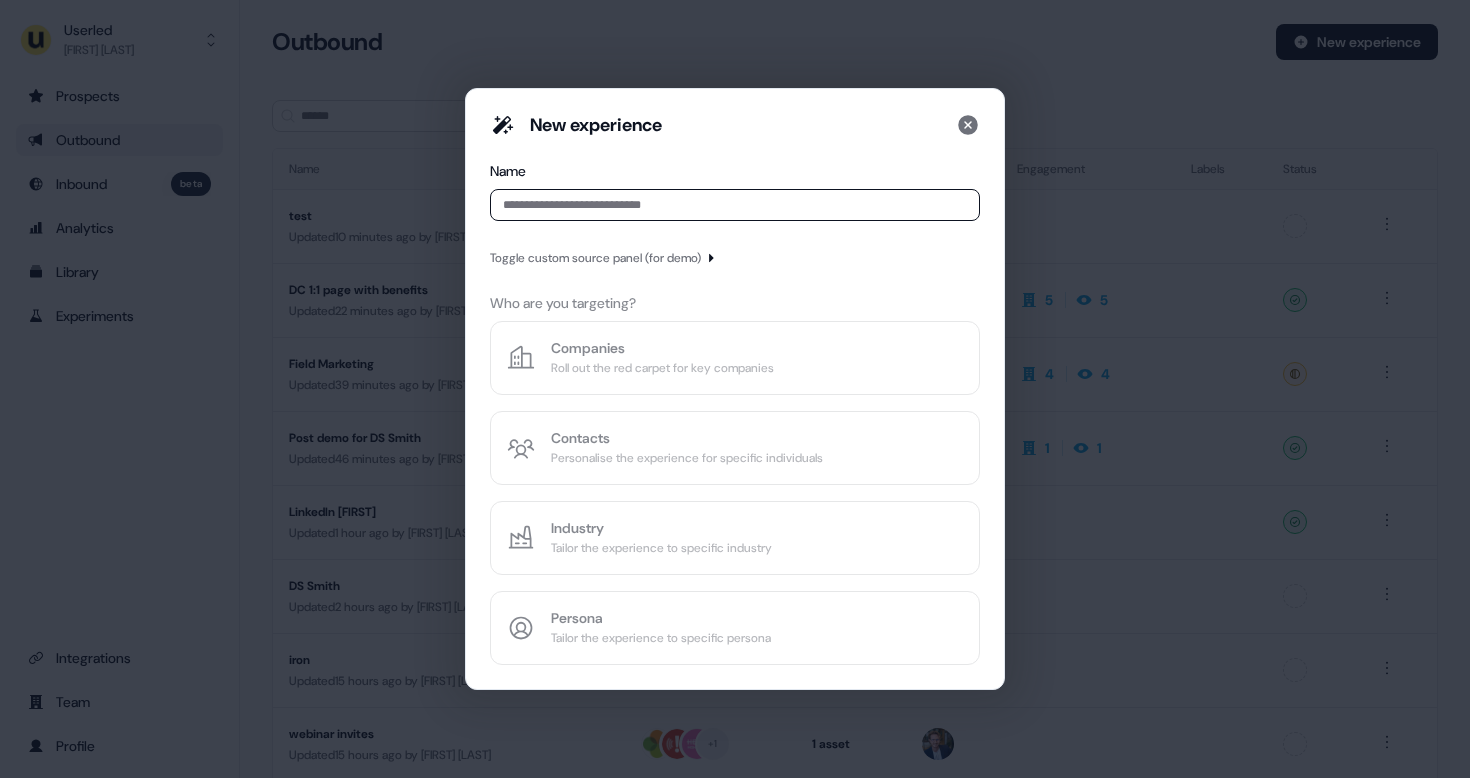 click on "Toggle custom source panel (for demo)" at bounding box center [595, 258] 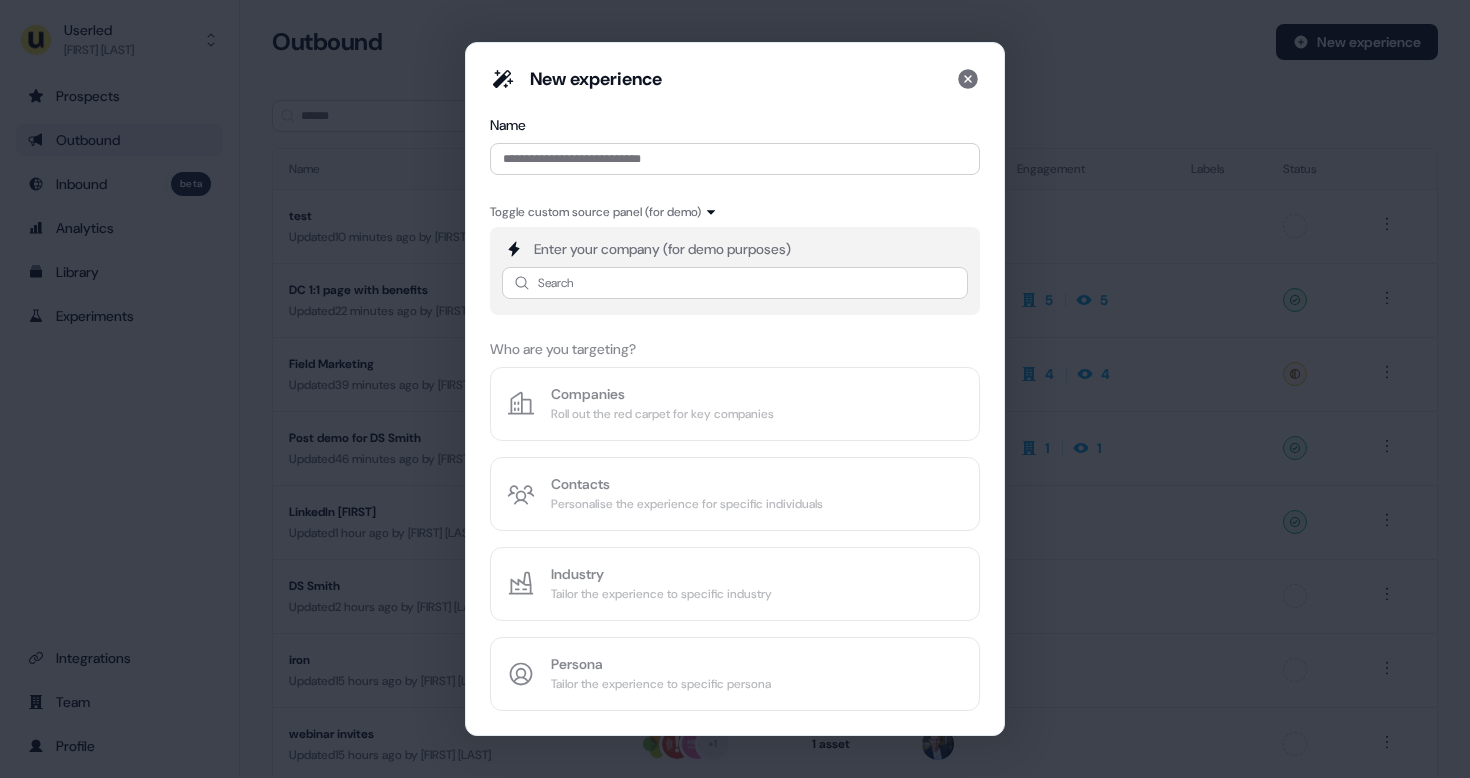 type 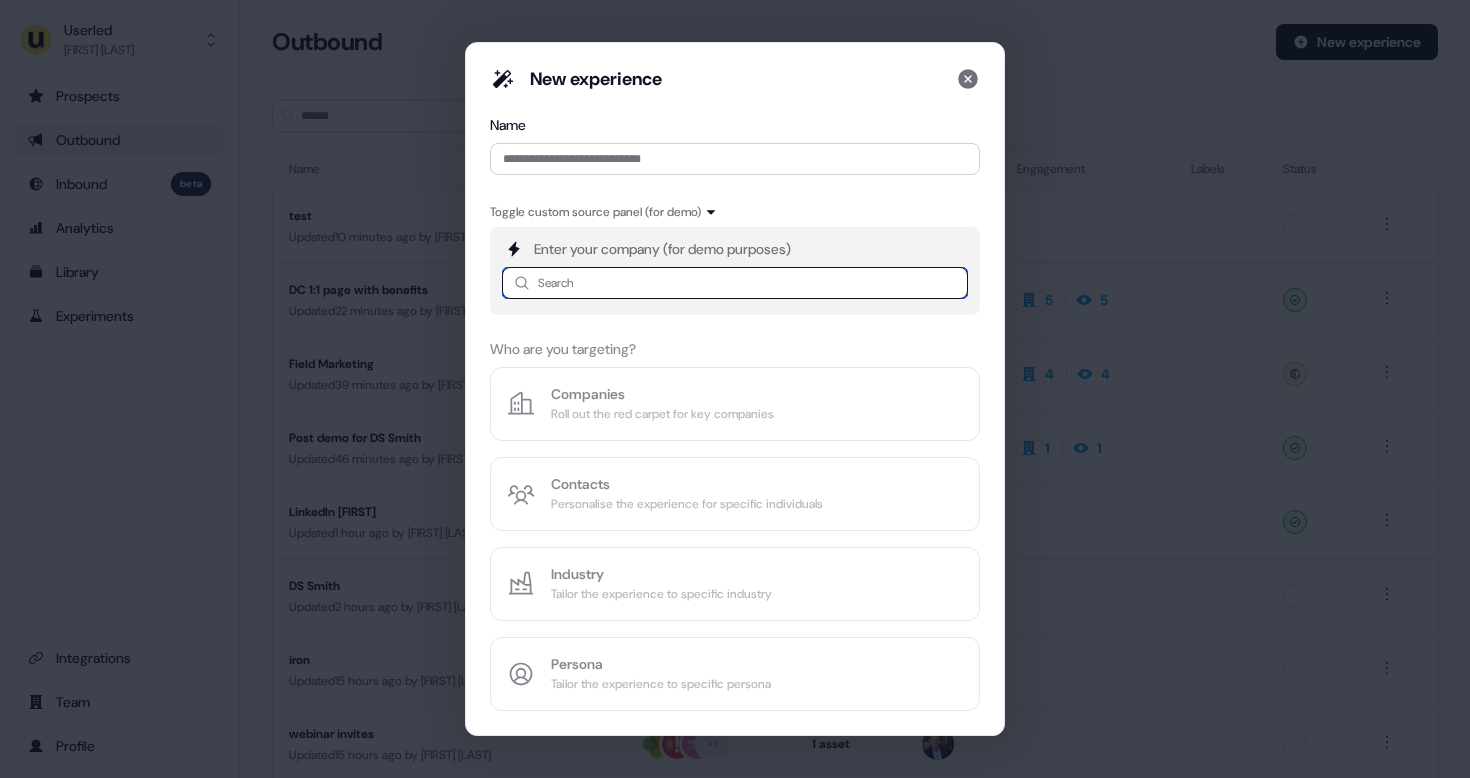 click at bounding box center [735, 283] 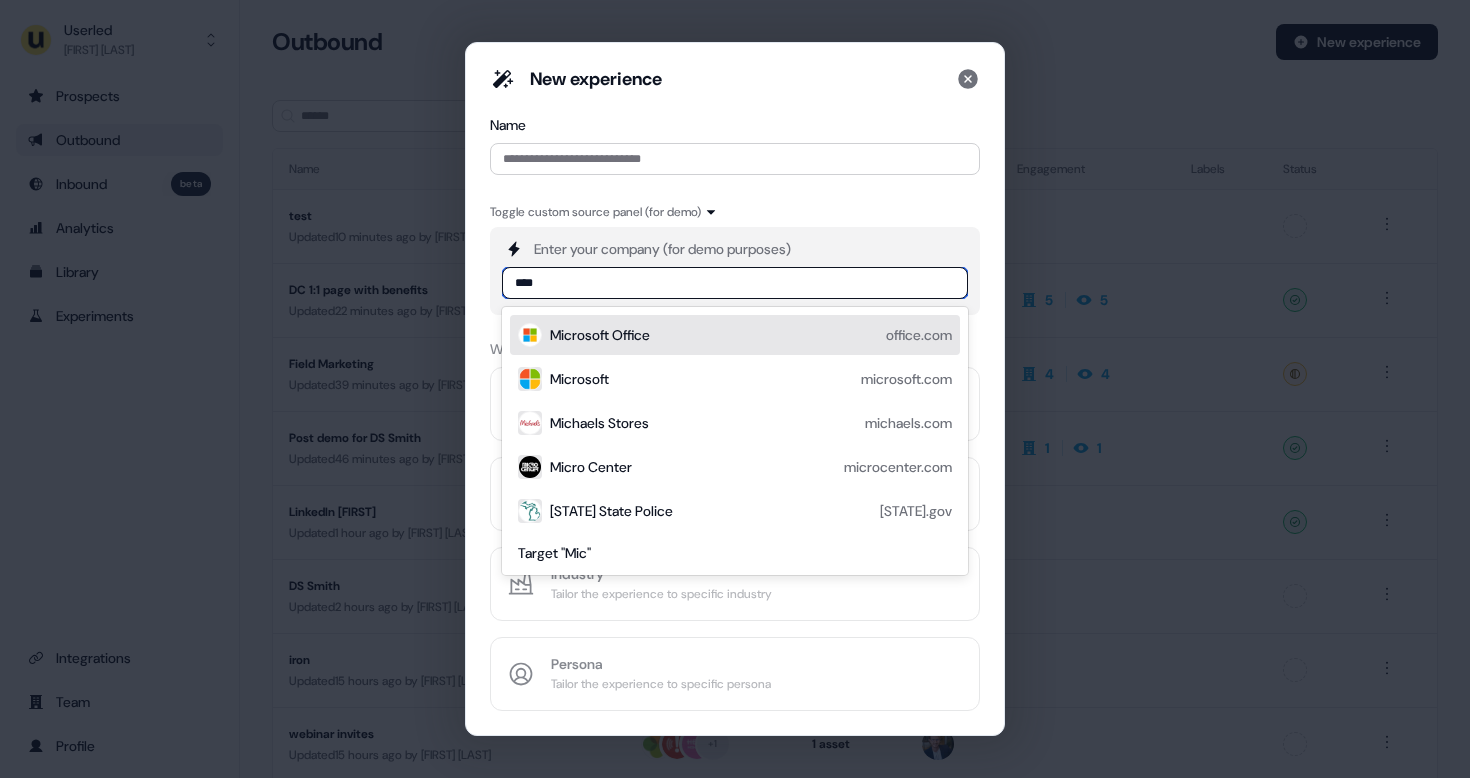 type on "*****" 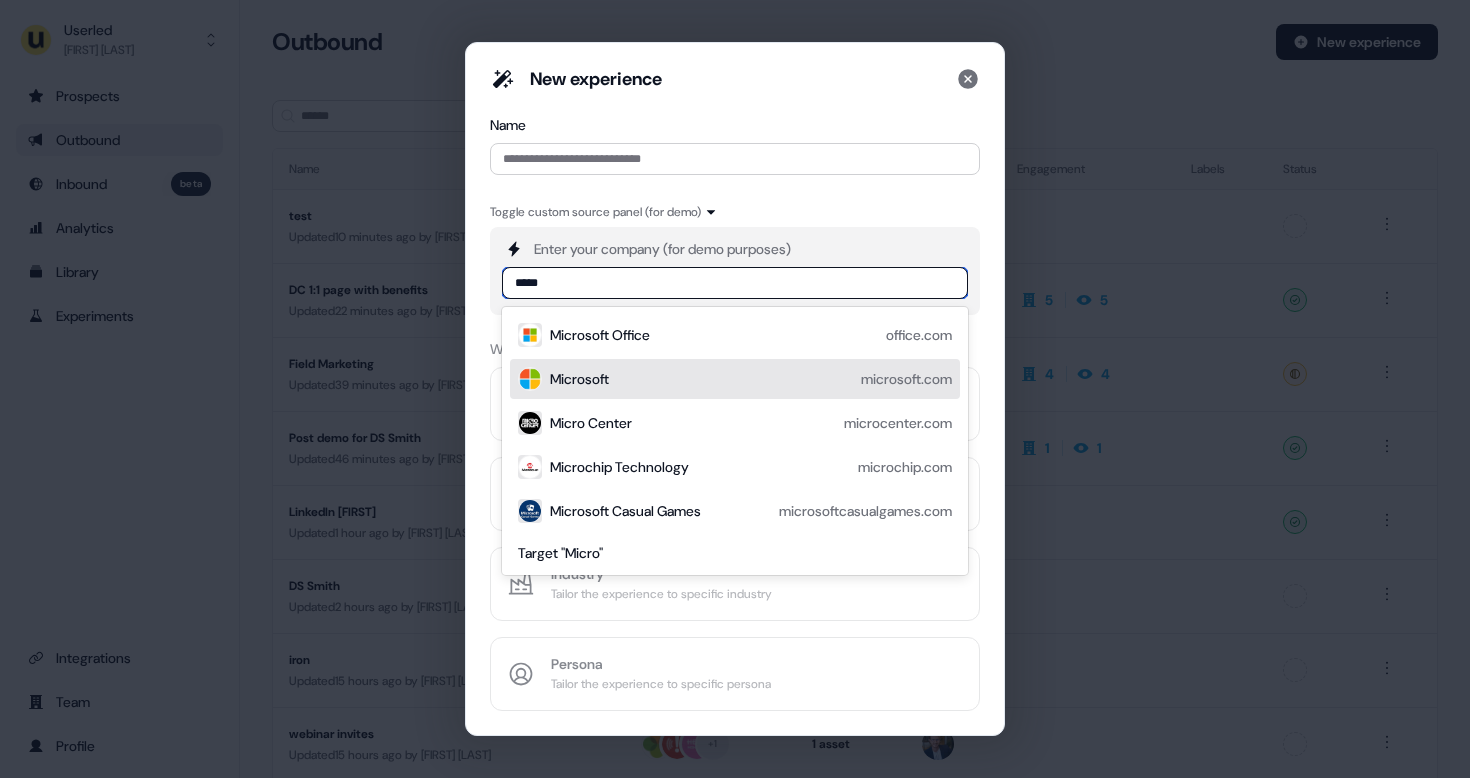 click on "Microsoft microsoft.com" at bounding box center (751, 379) 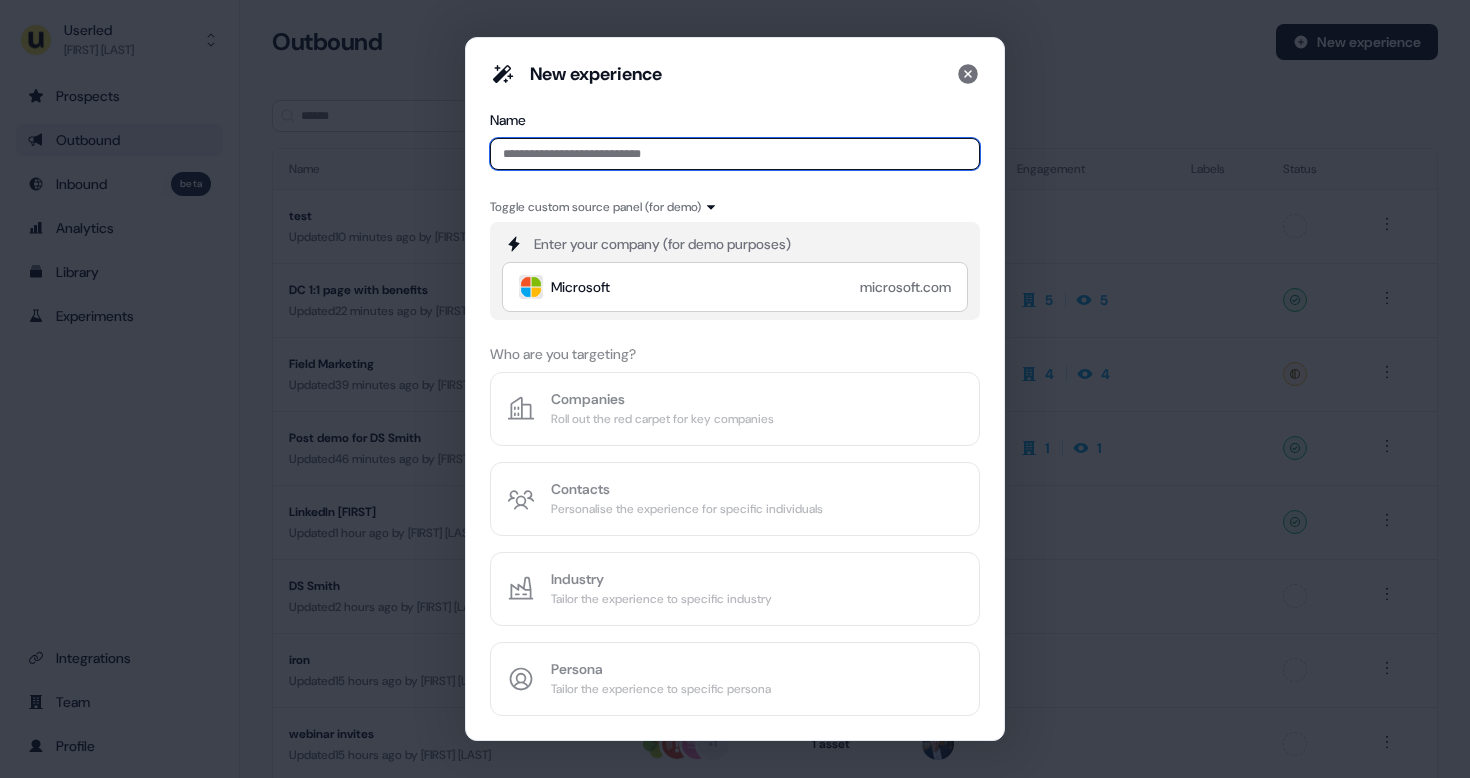click at bounding box center (735, 154) 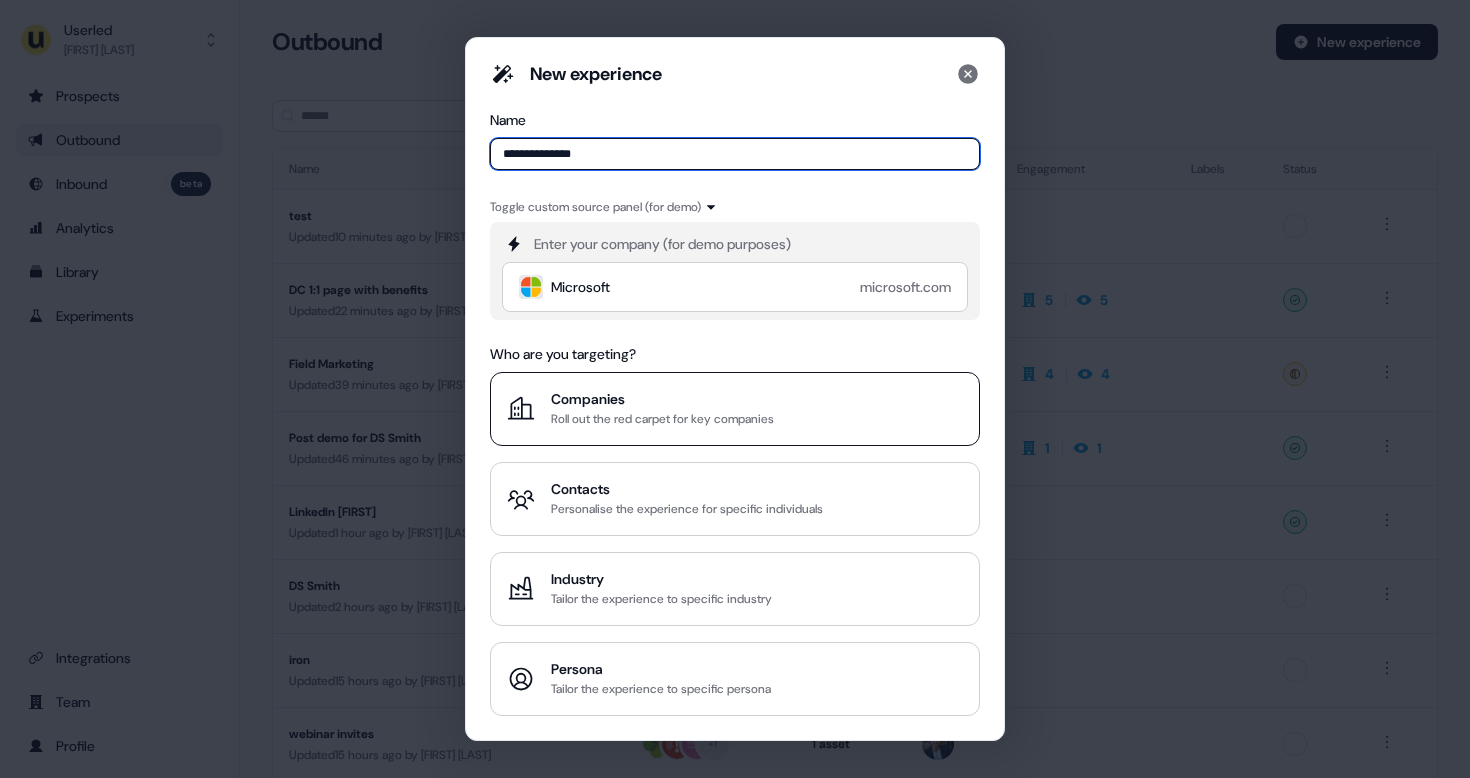 type on "**********" 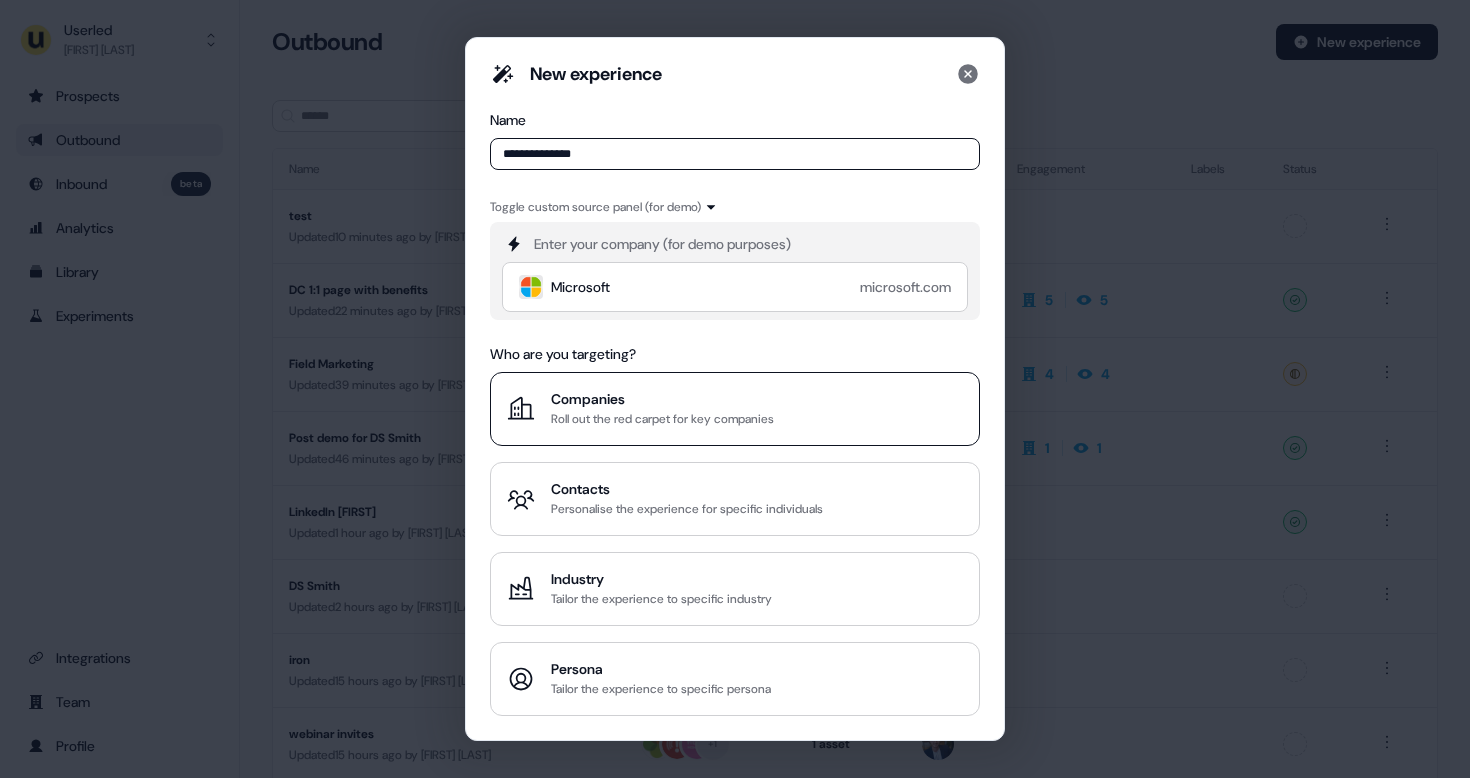 click on "Roll out the red carpet for key companies" at bounding box center [662, 419] 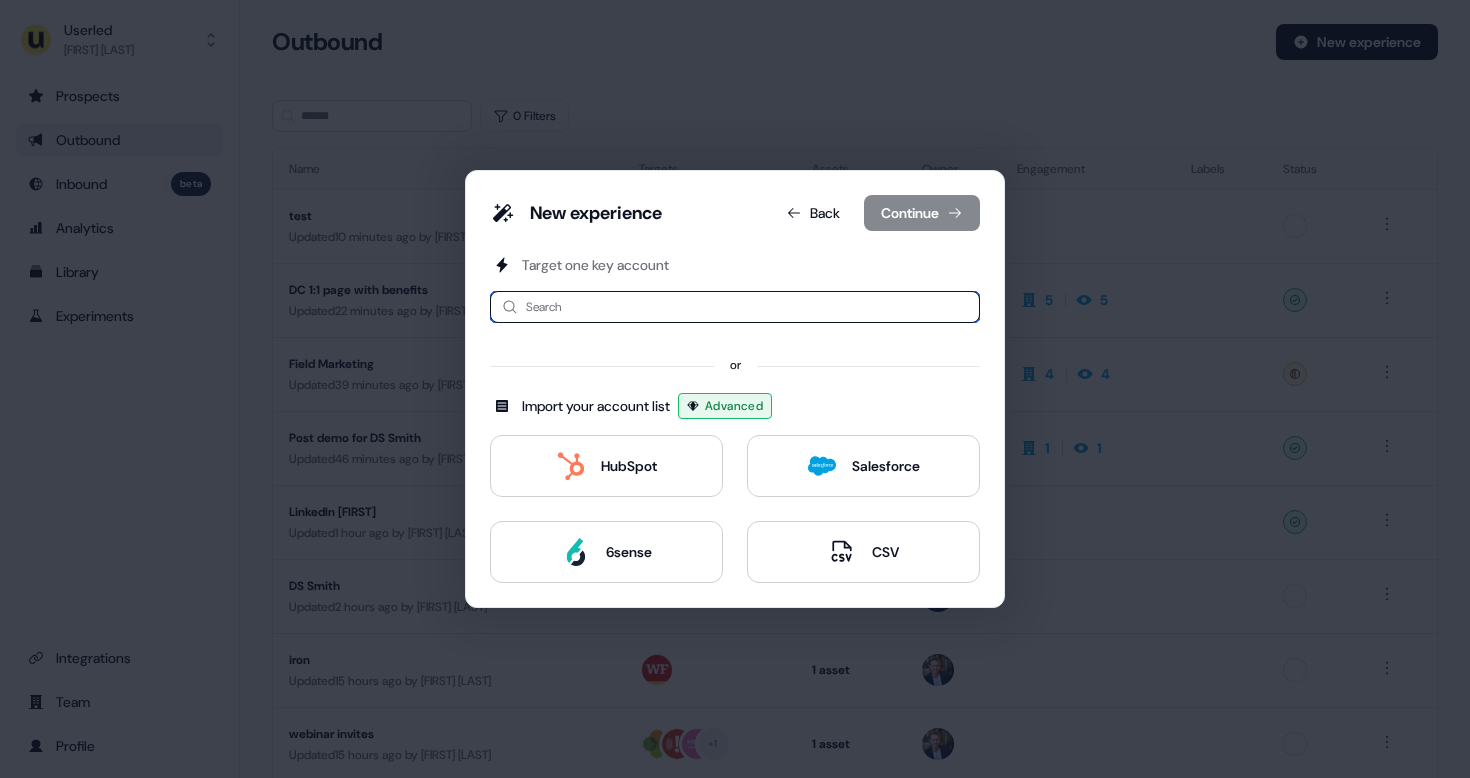 click at bounding box center [735, 307] 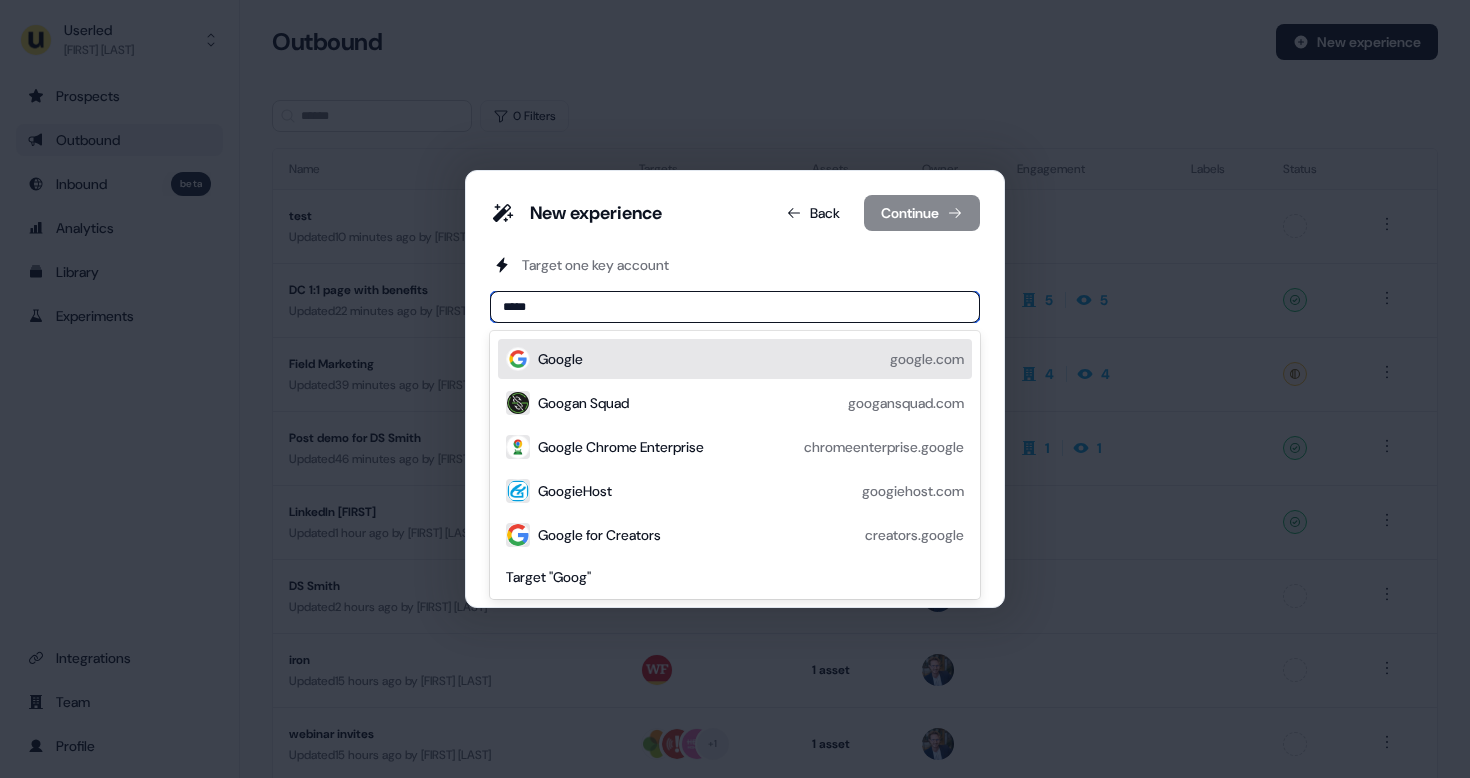 type on "******" 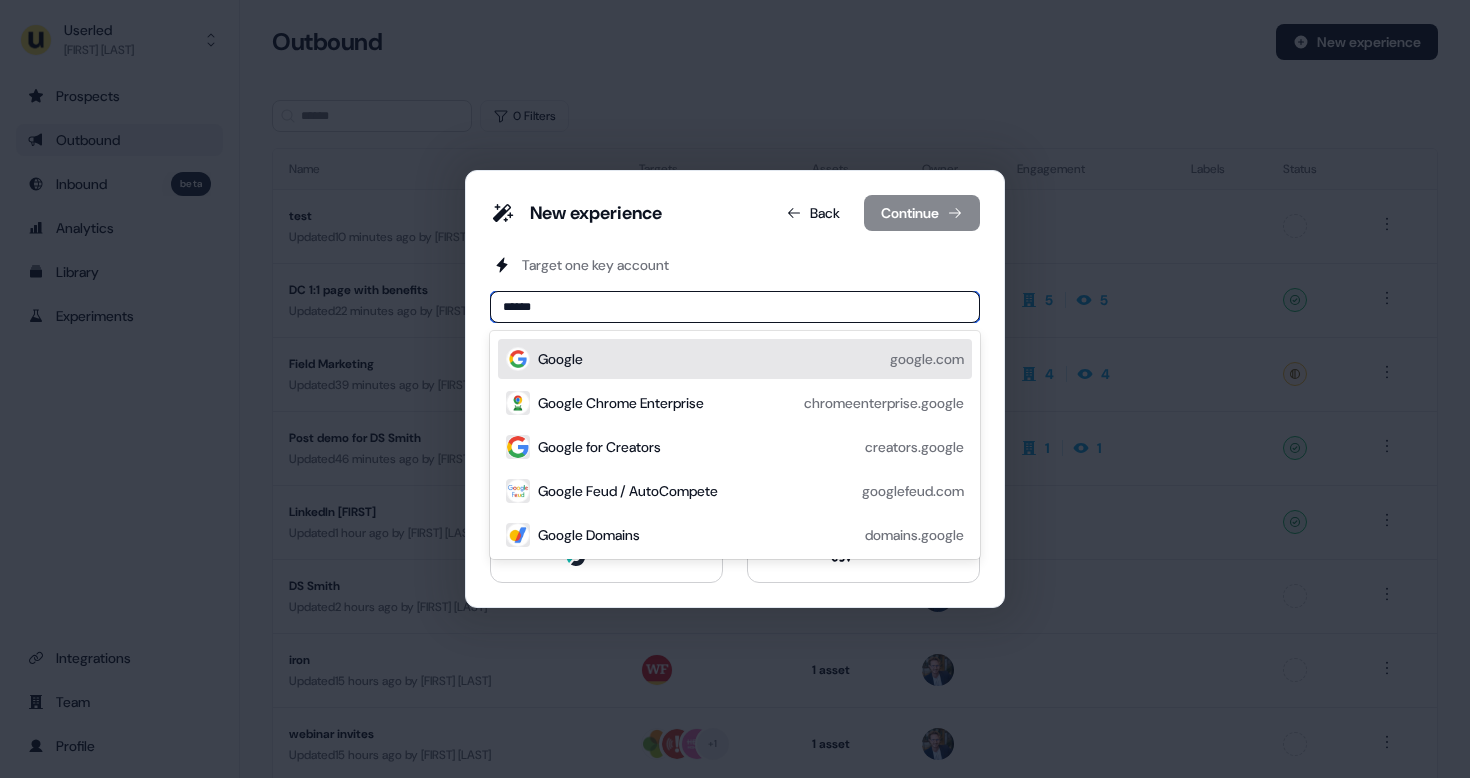 click on "Google" at bounding box center (560, 359) 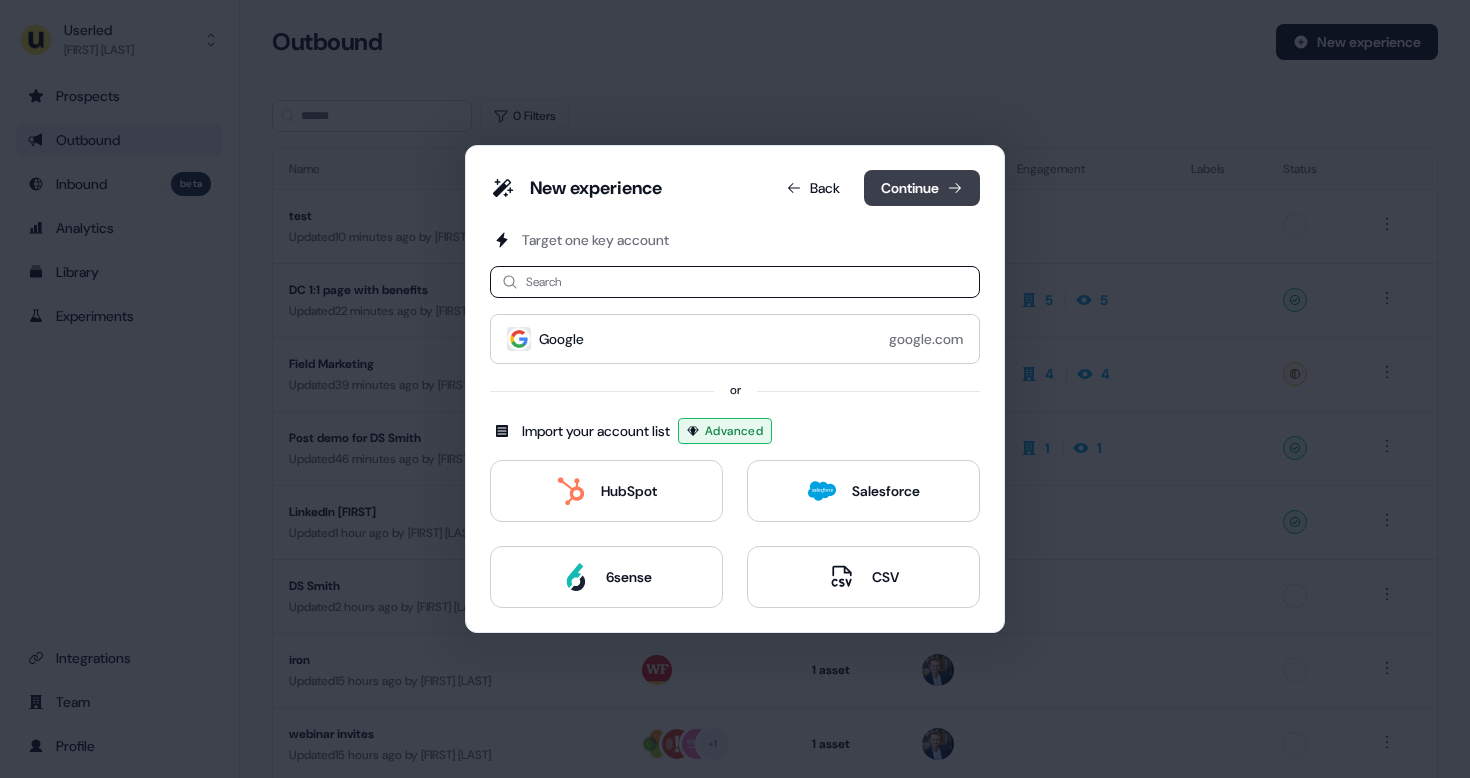 click on "Continue" at bounding box center (922, 188) 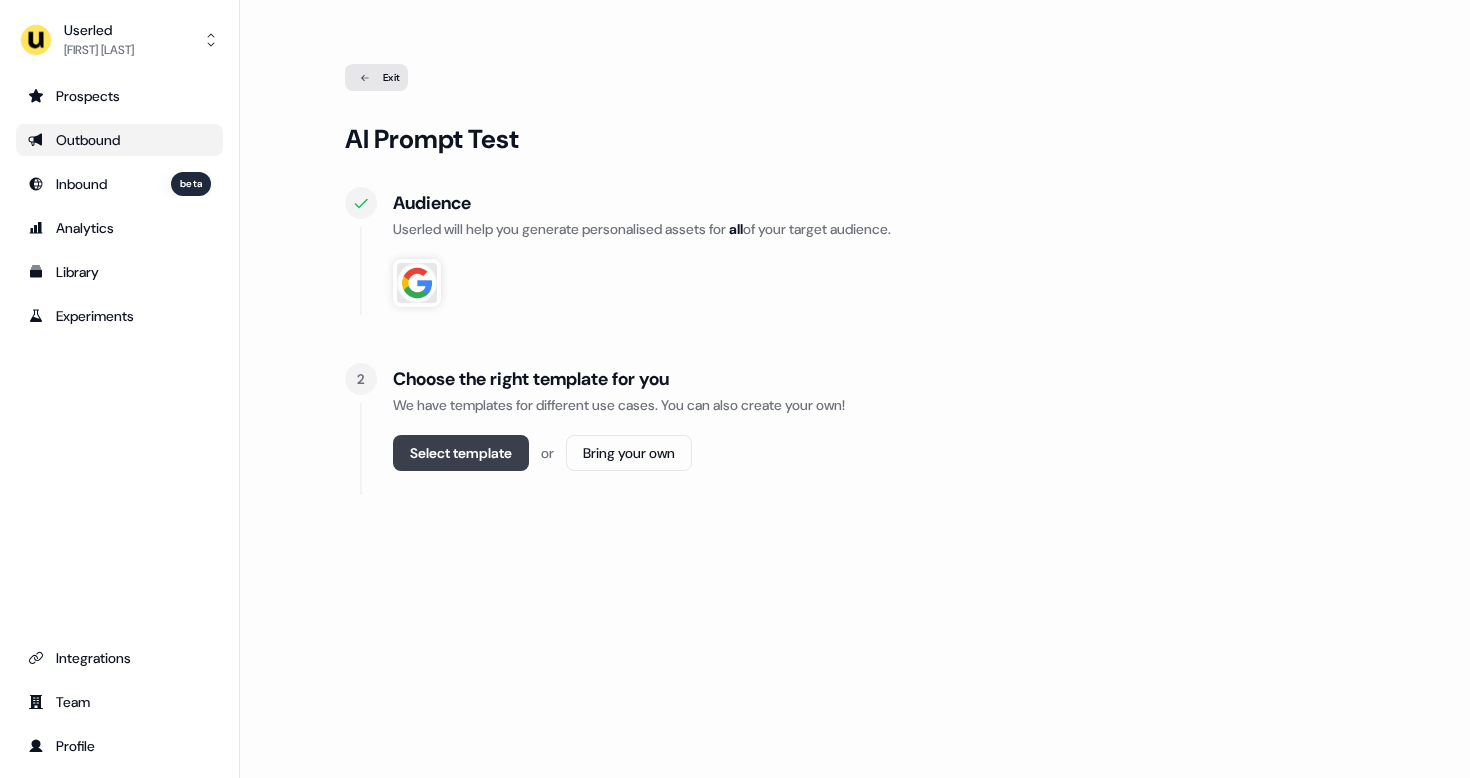 click on "Select template" at bounding box center [461, 453] 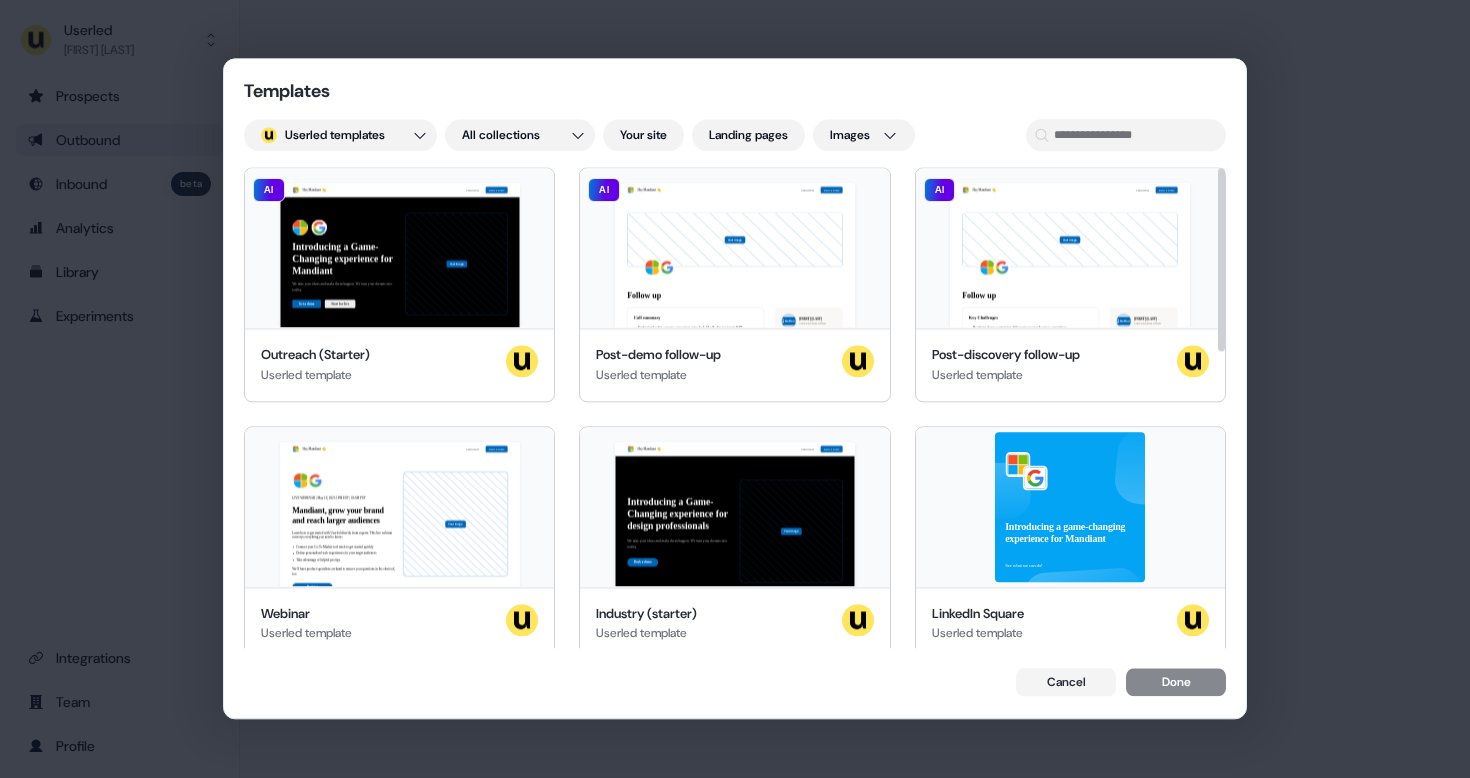 click on "Hey Mandiant 👋 Learn more Book a demo Introducing a Game-Changing experience for Mandiant We take your ideas and make them happen. We turn your dreams into reality. Get a demo Start for free Your image Mandiant, join our team of incredible partners AI" at bounding box center [399, 248] 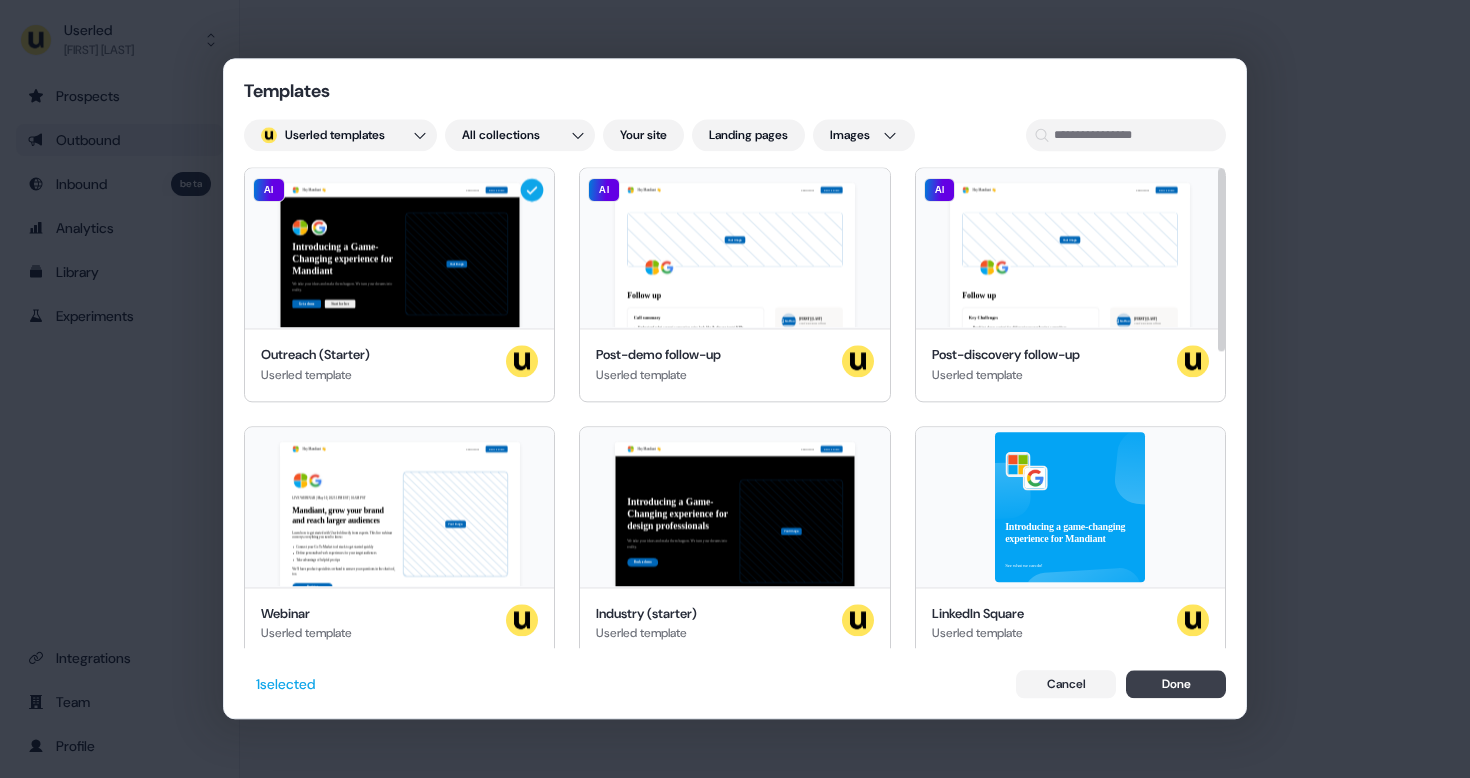 click on "Done" at bounding box center (1176, 685) 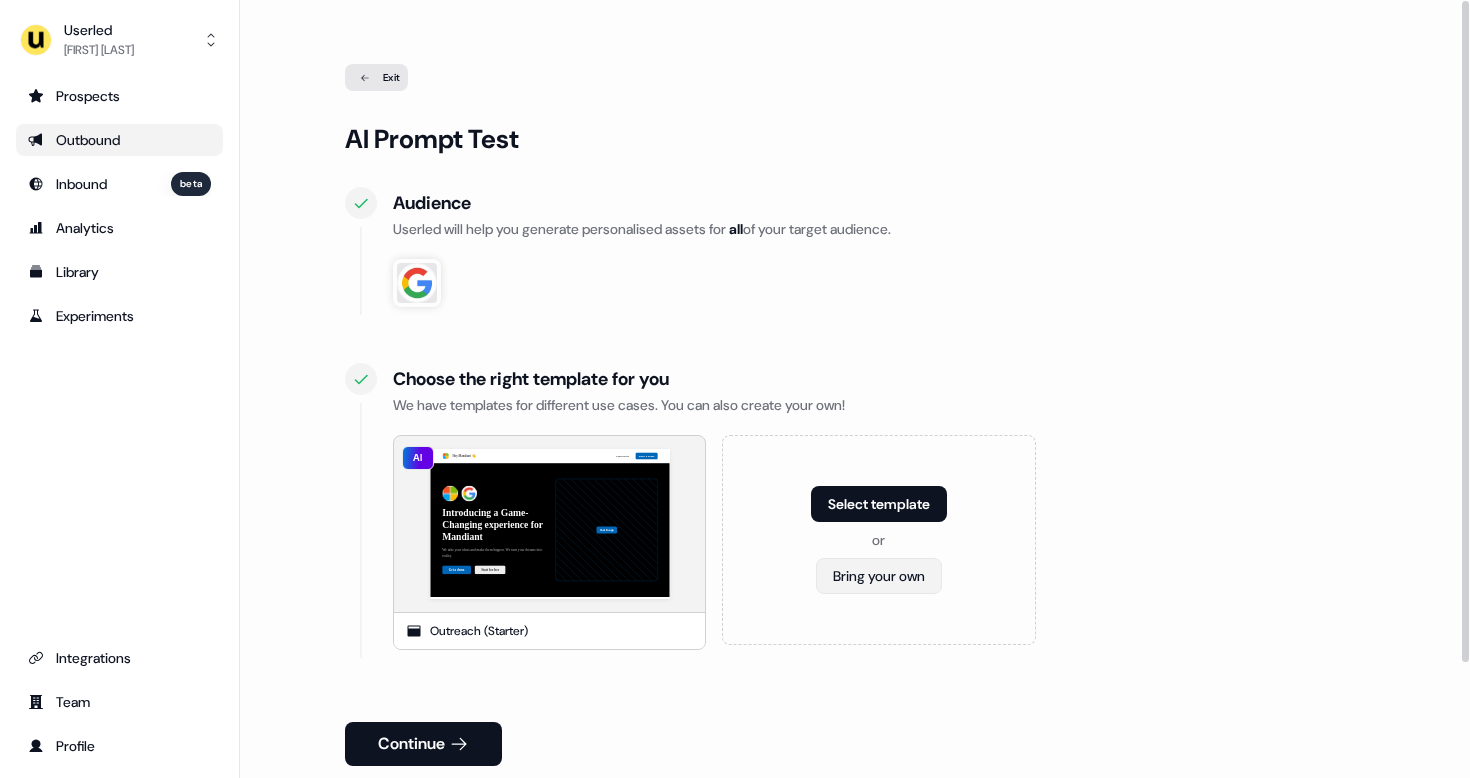 scroll, scrollTop: 136, scrollLeft: 0, axis: vertical 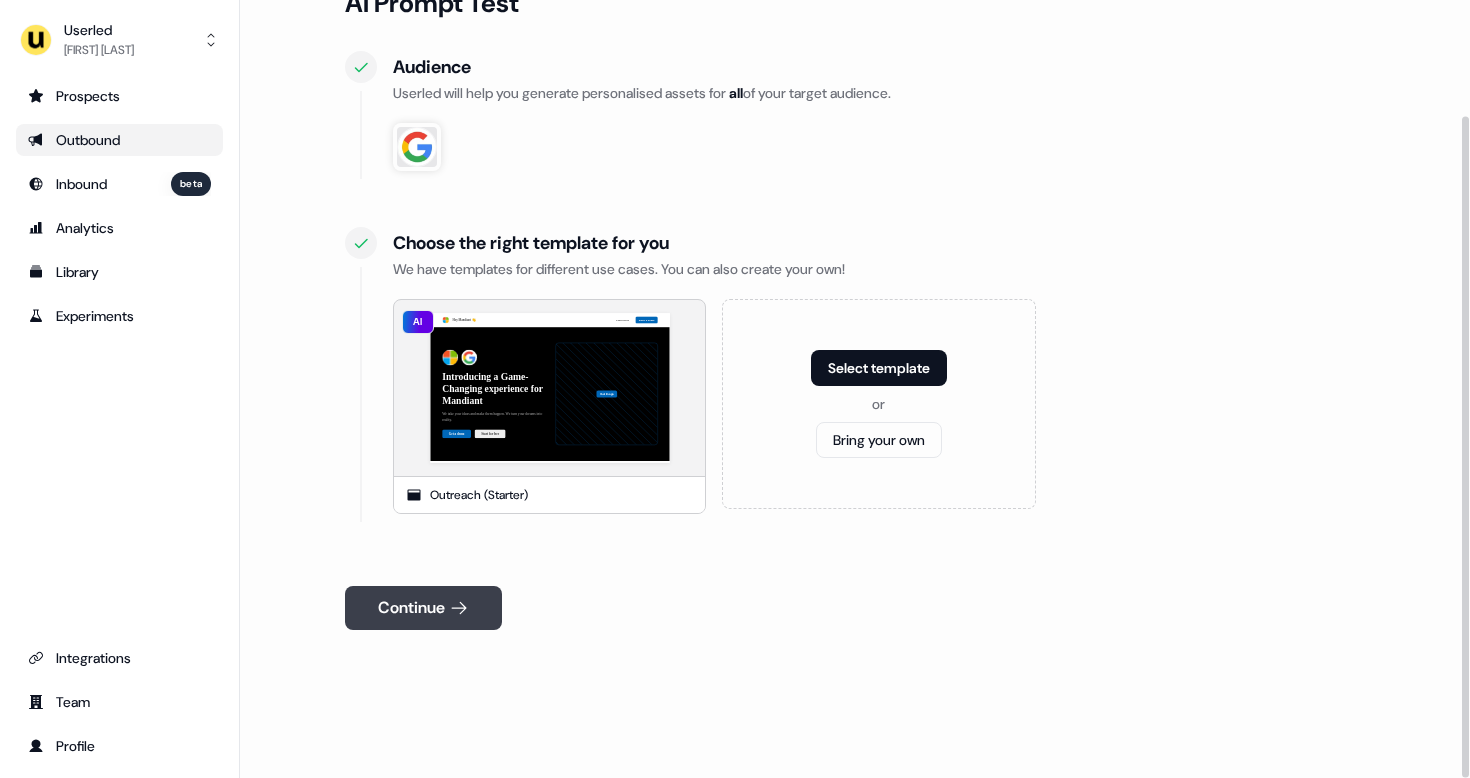 click 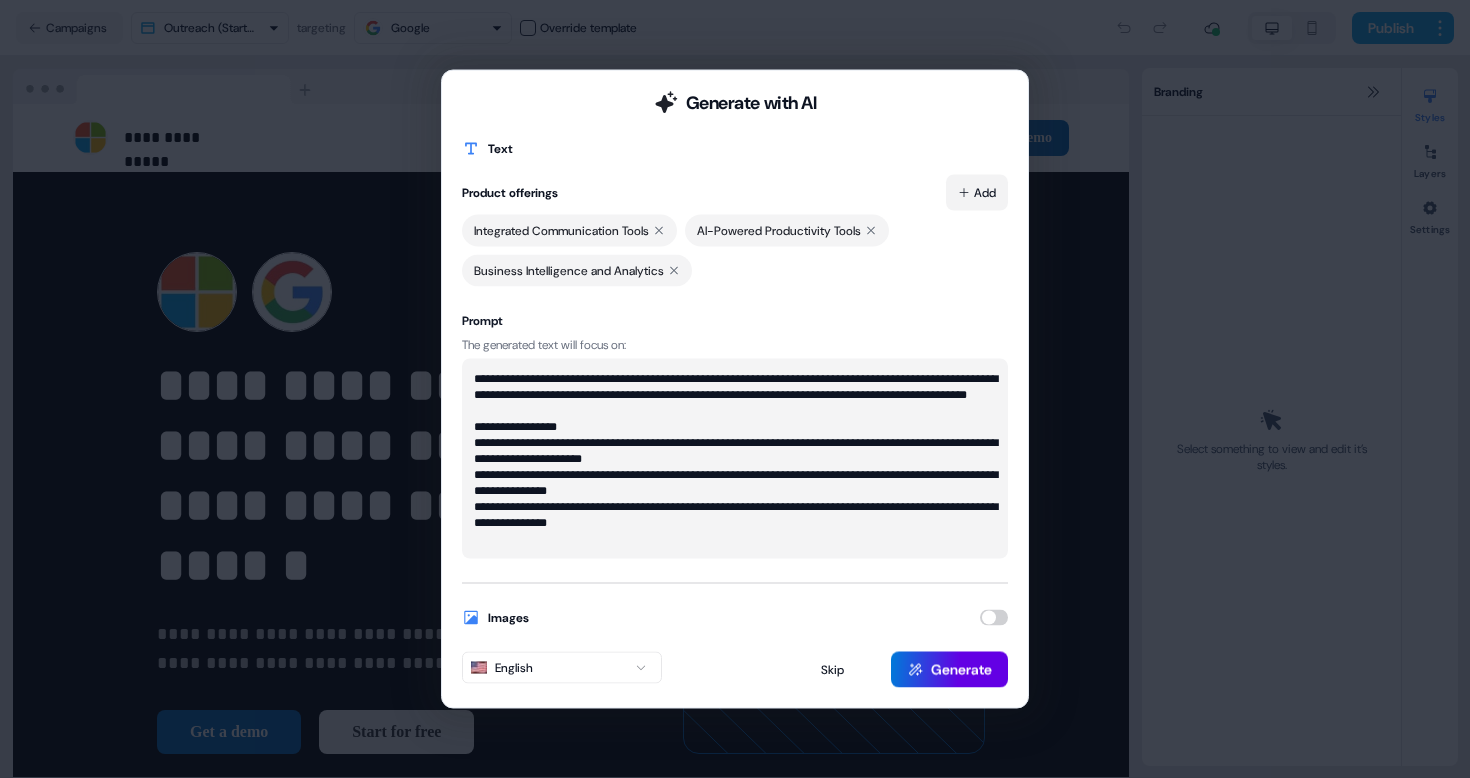 click on "**********" at bounding box center (735, 389) 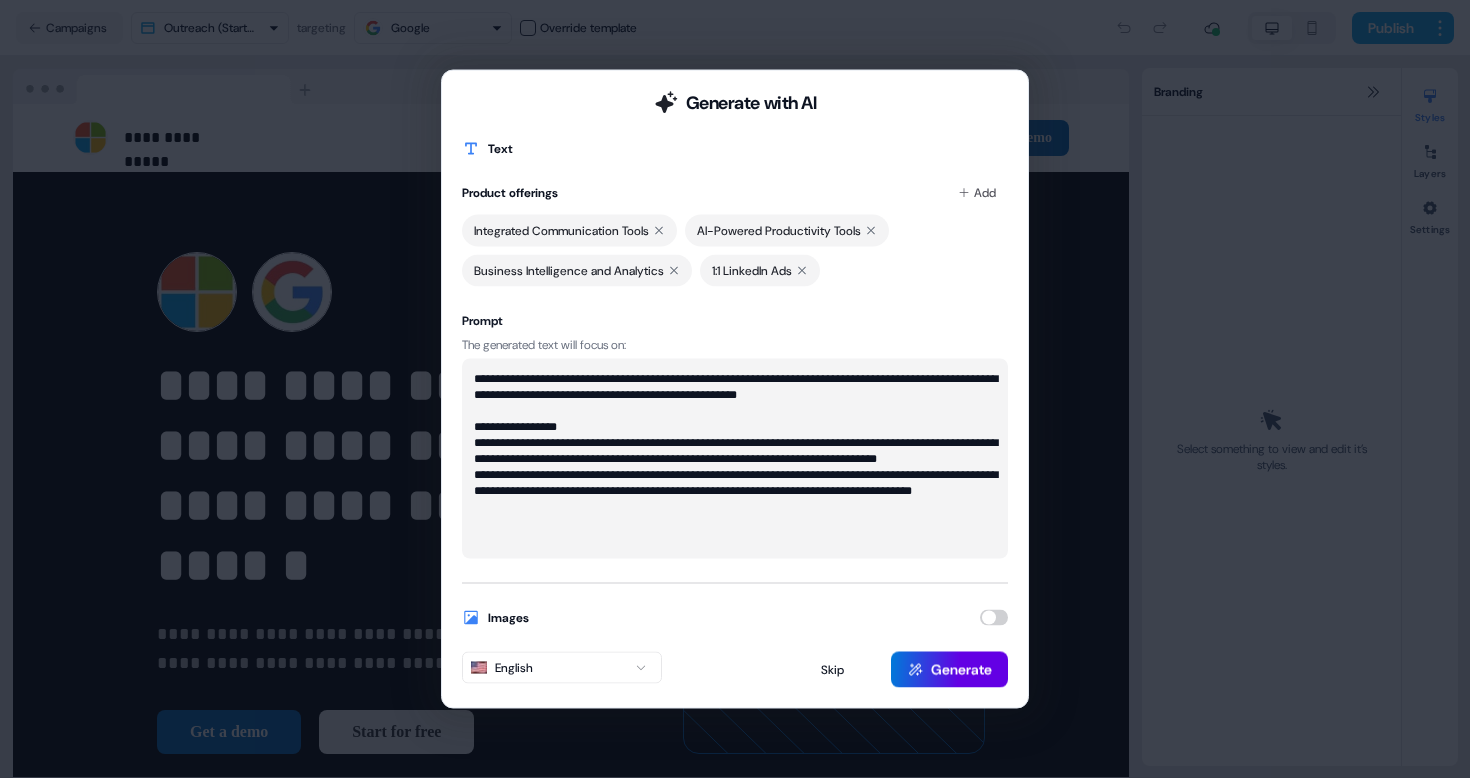 click on "**********" at bounding box center (735, 459) 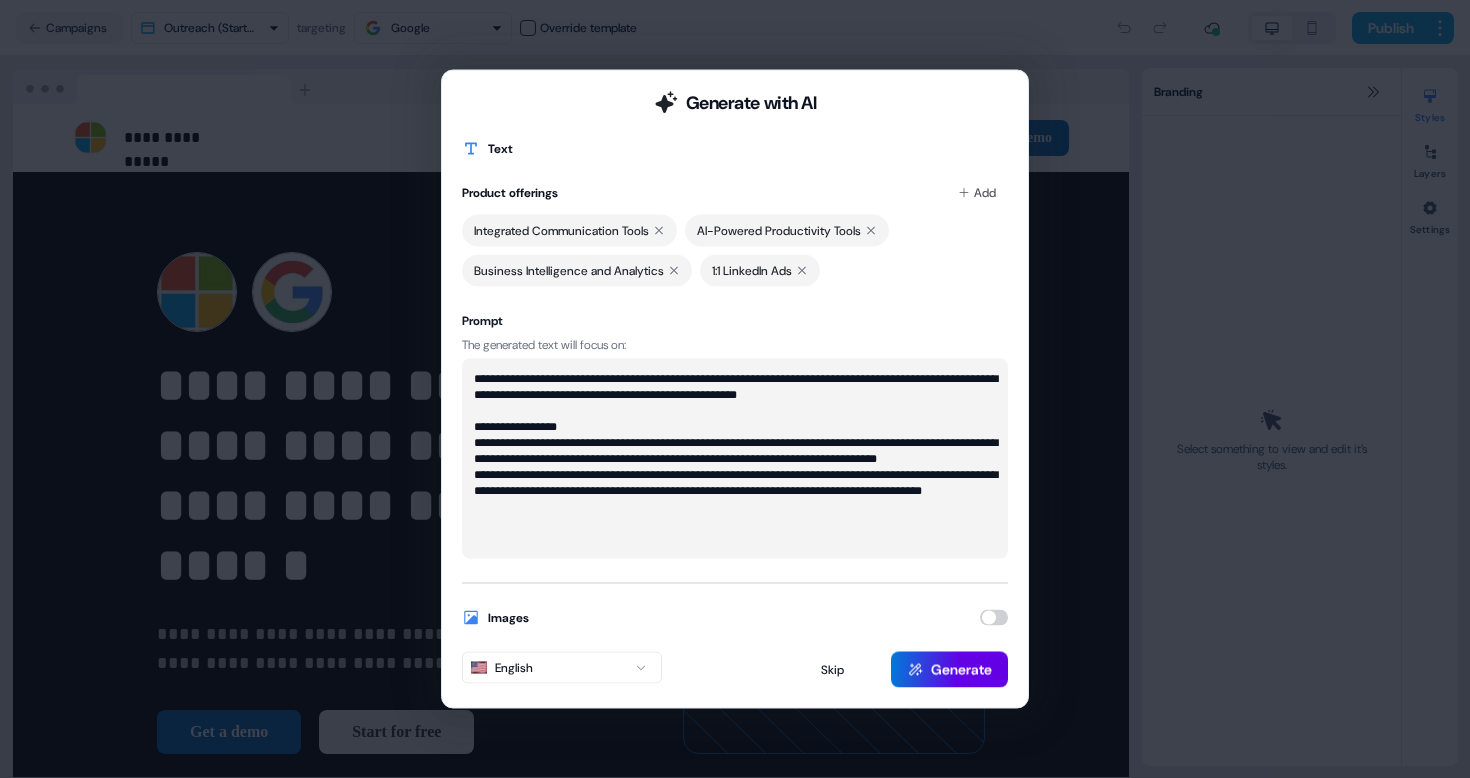 scroll, scrollTop: 3, scrollLeft: 0, axis: vertical 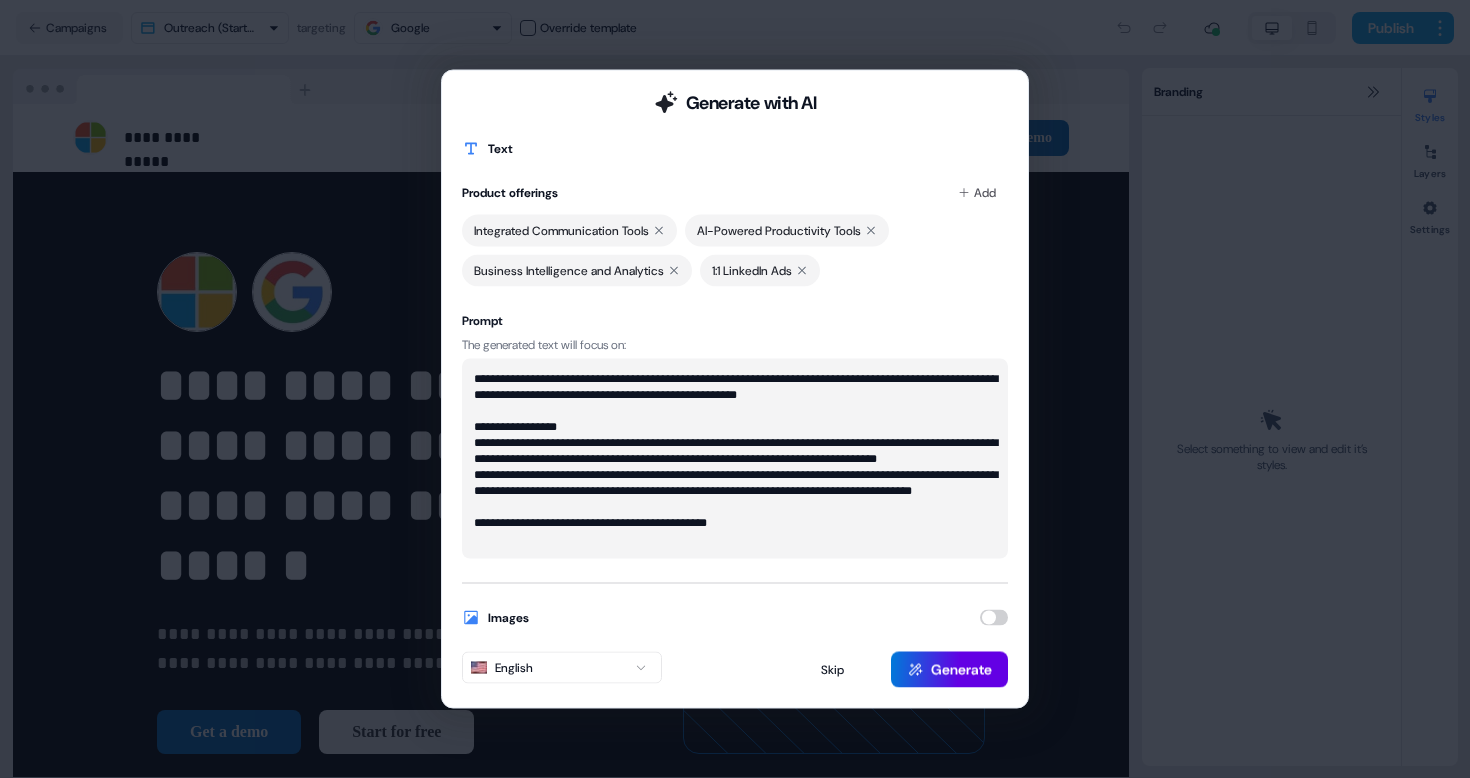 type on "**********" 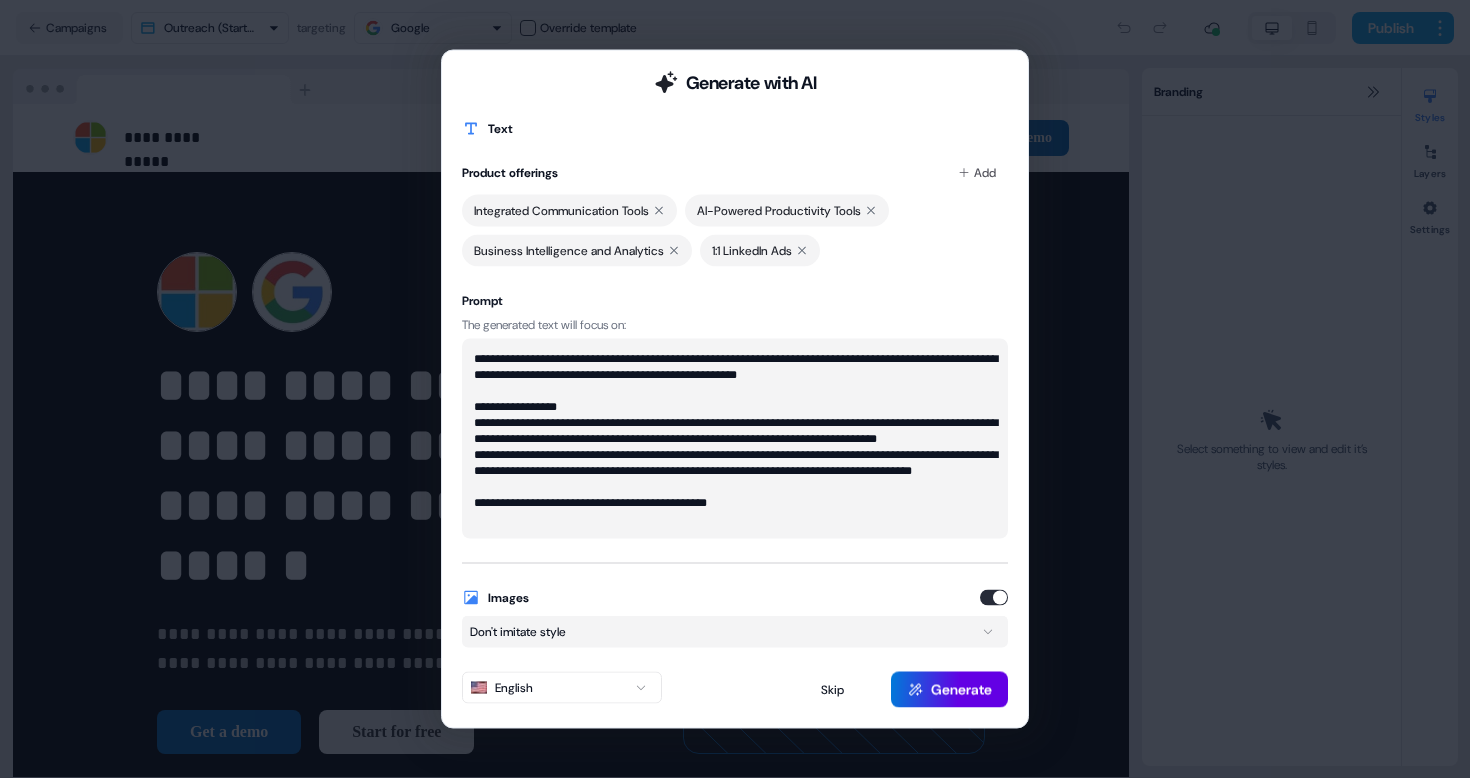 click on "**********" at bounding box center (735, 389) 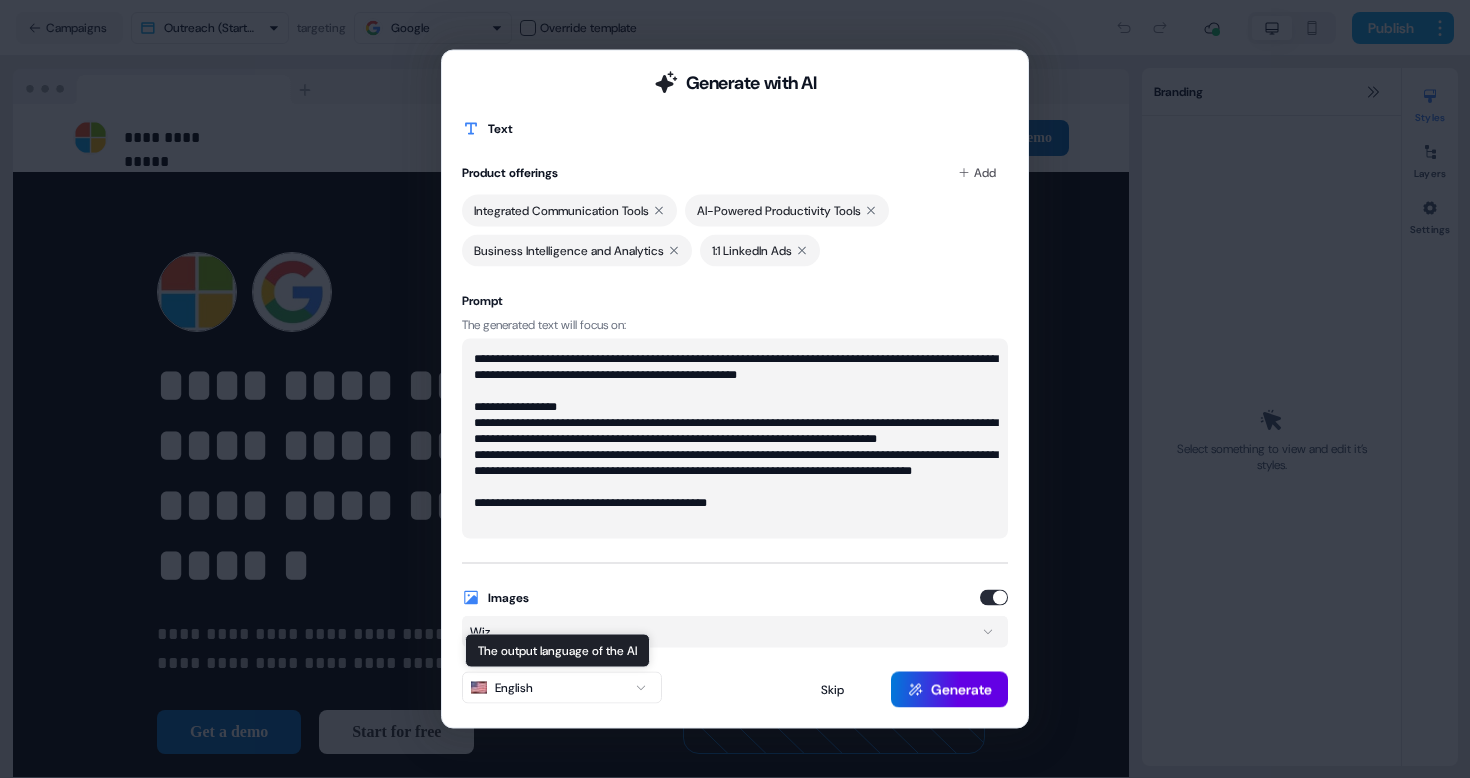 click on "**********" at bounding box center (735, 389) 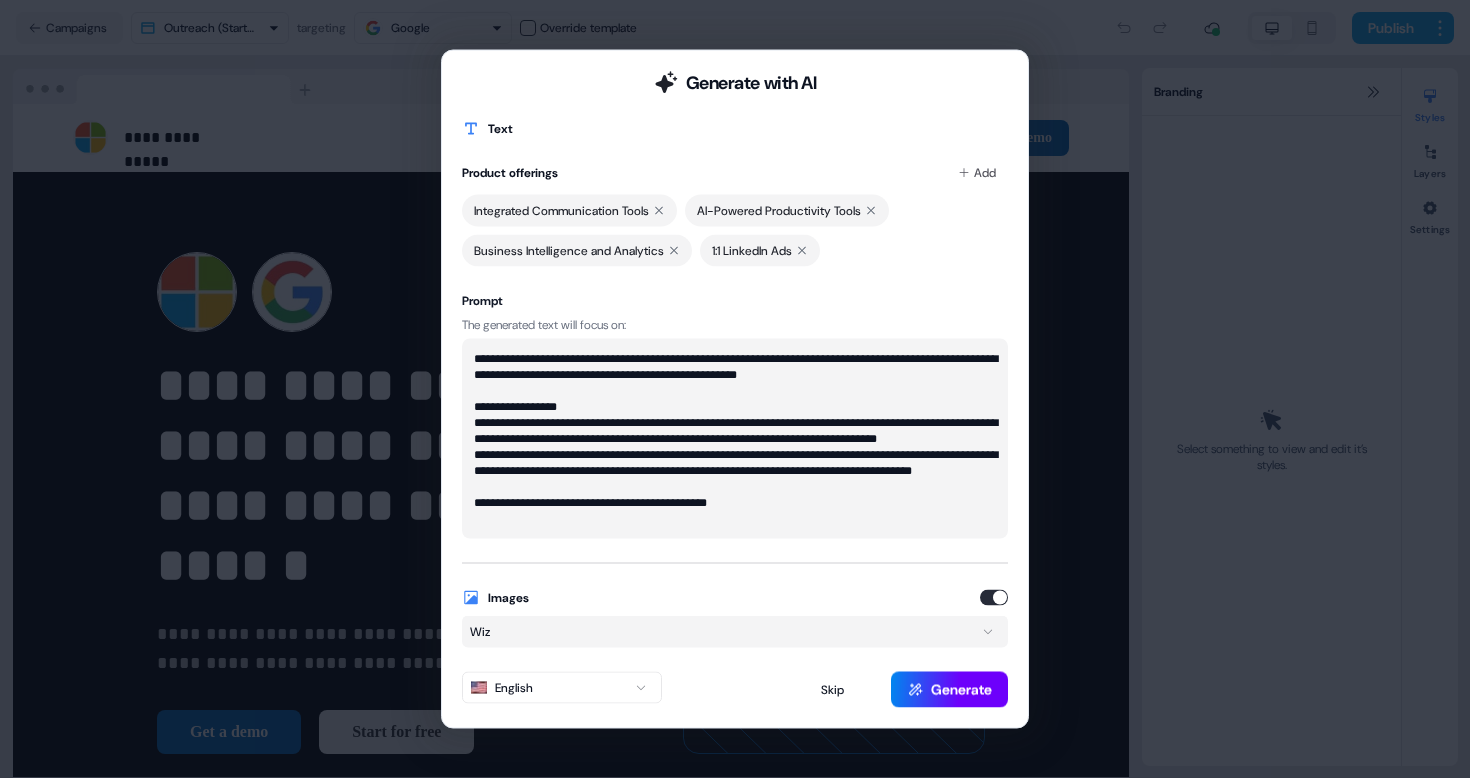 click on "Generate" at bounding box center [949, 690] 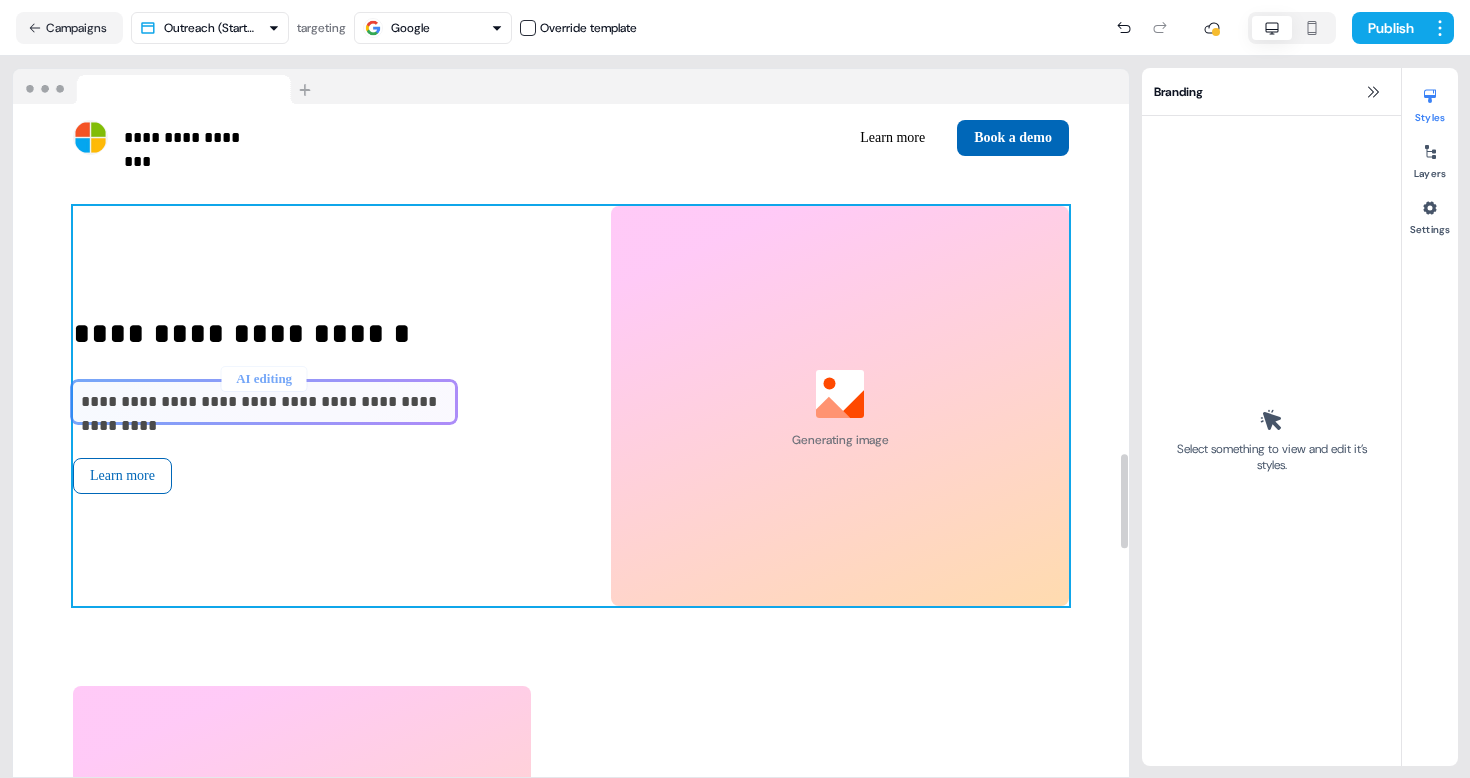 scroll, scrollTop: 2513, scrollLeft: 0, axis: vertical 